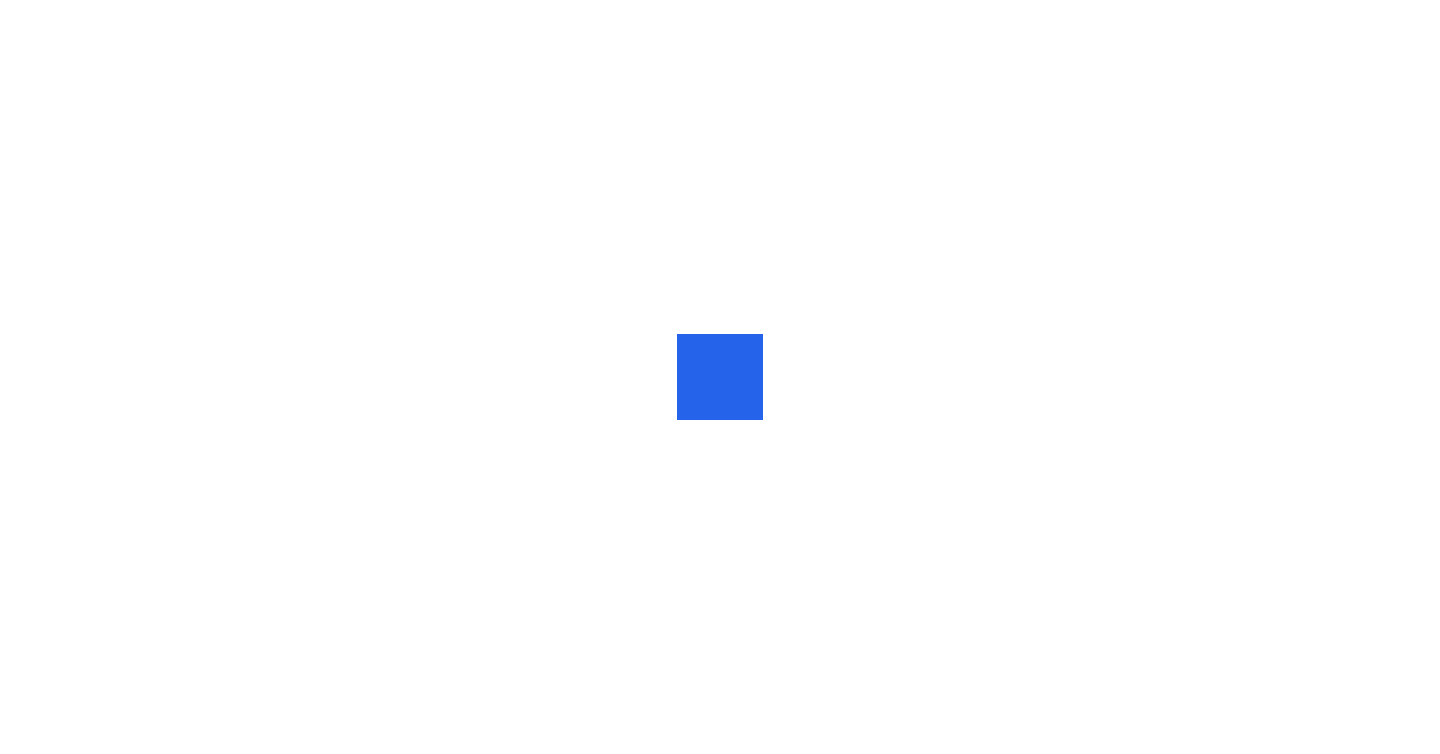scroll, scrollTop: 0, scrollLeft: 0, axis: both 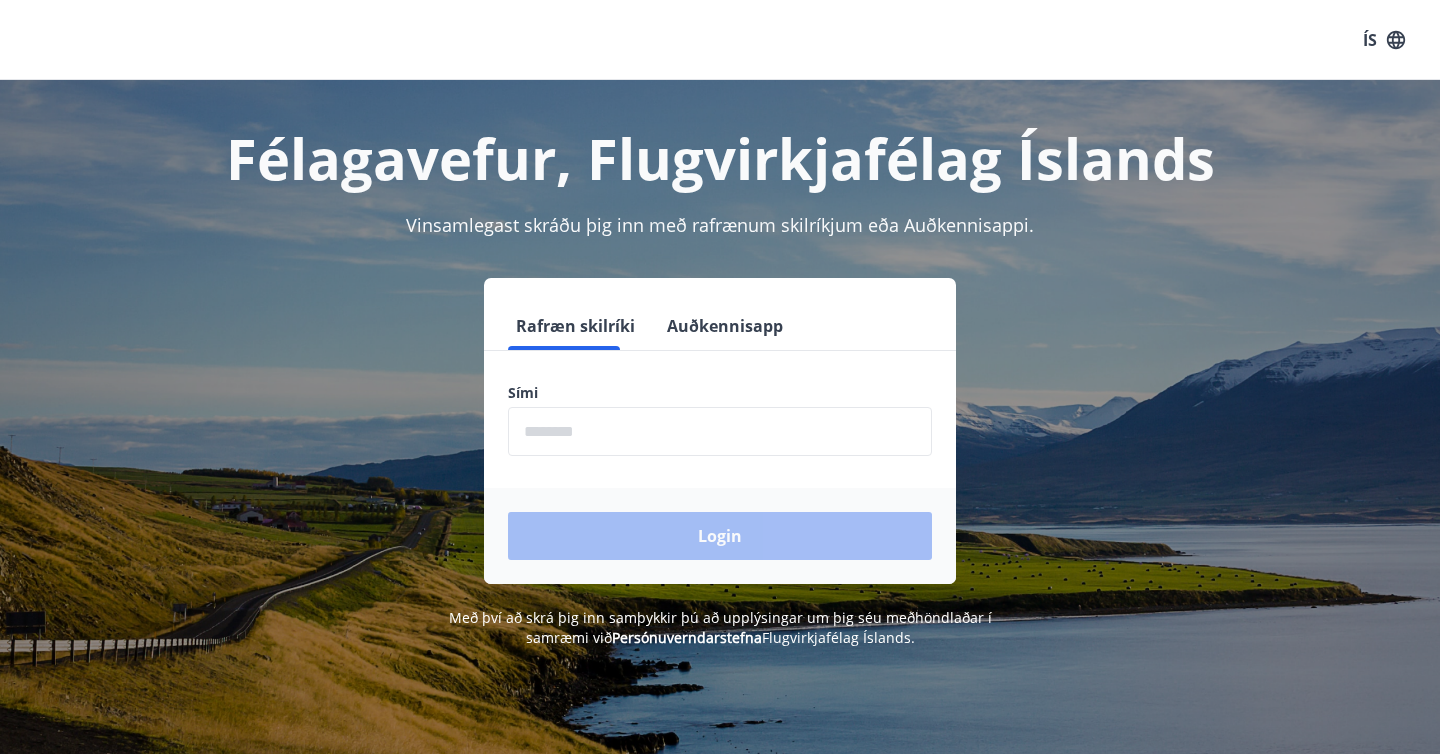 click on "Sími" at bounding box center [720, 393] 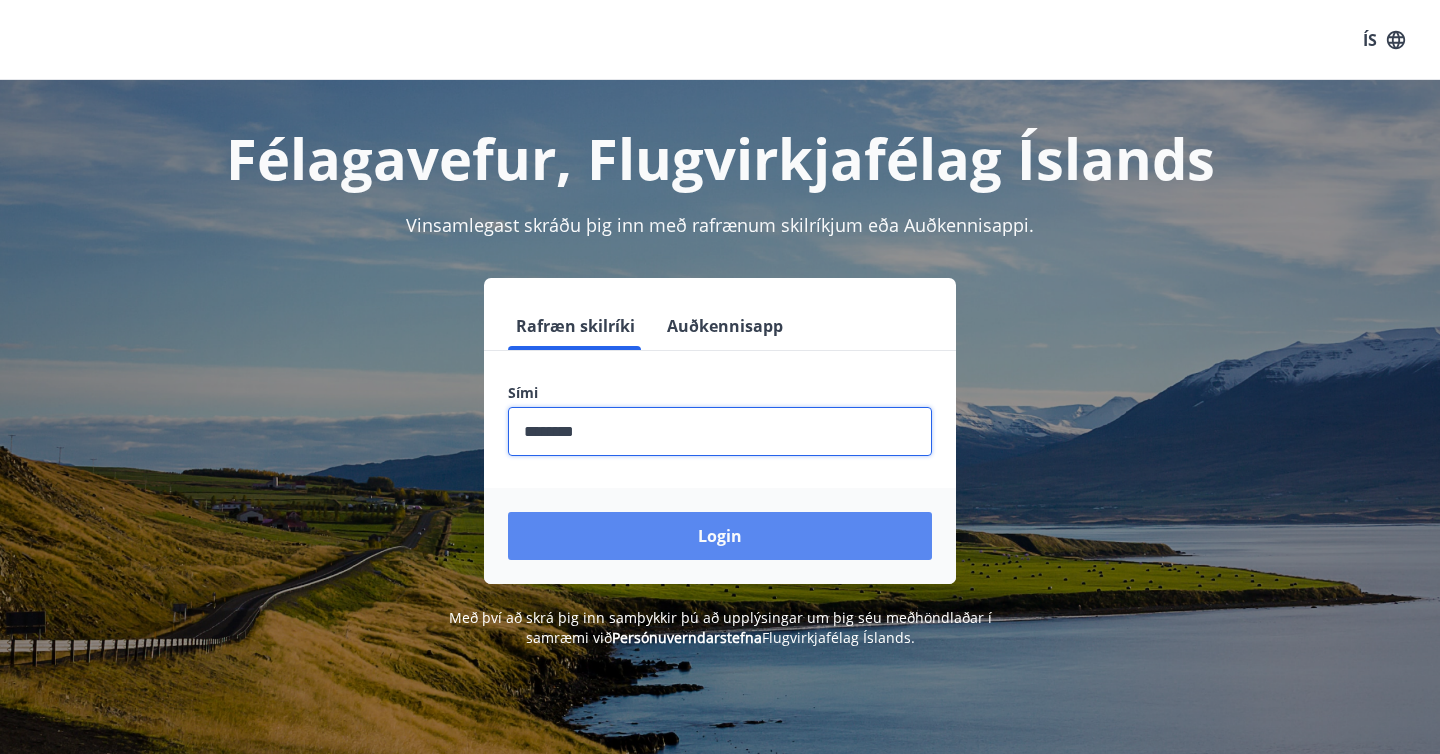 type on "********" 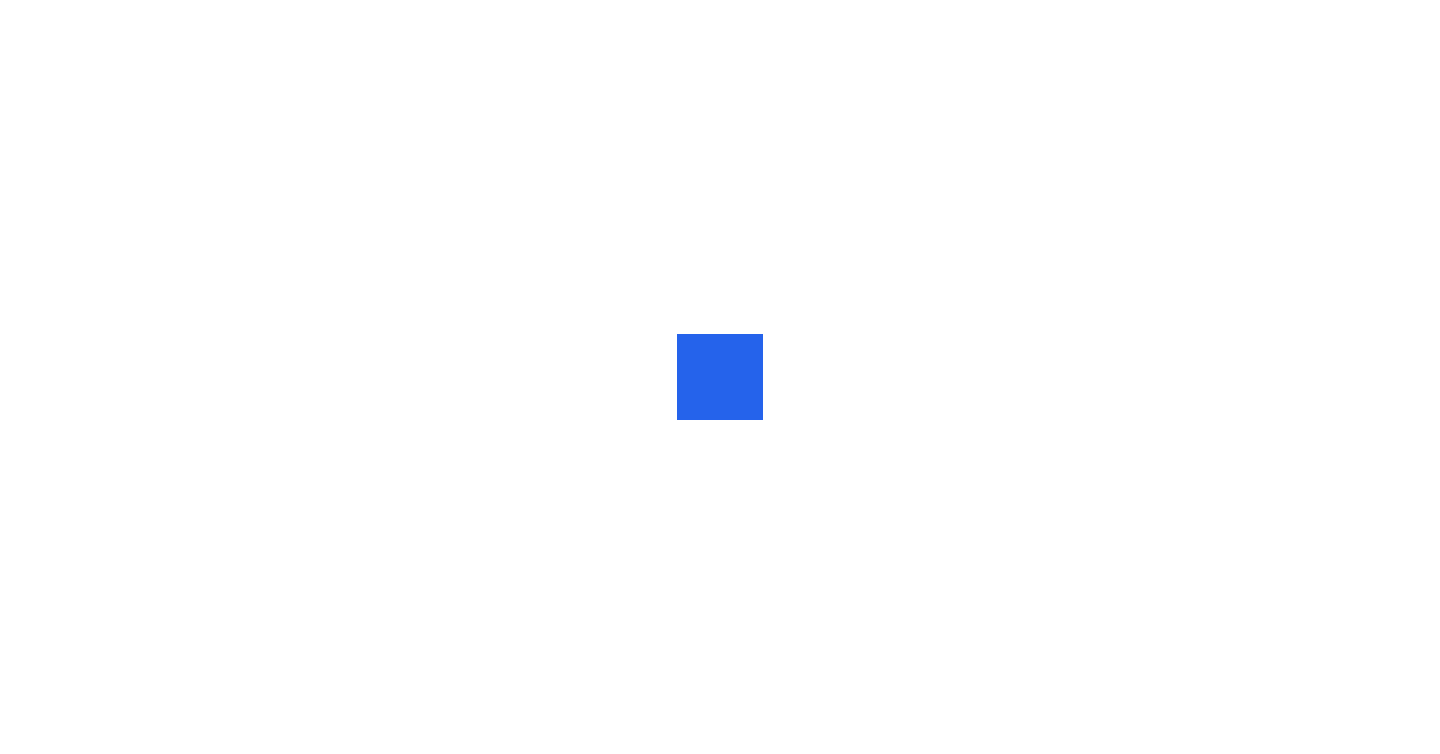 scroll, scrollTop: 0, scrollLeft: 0, axis: both 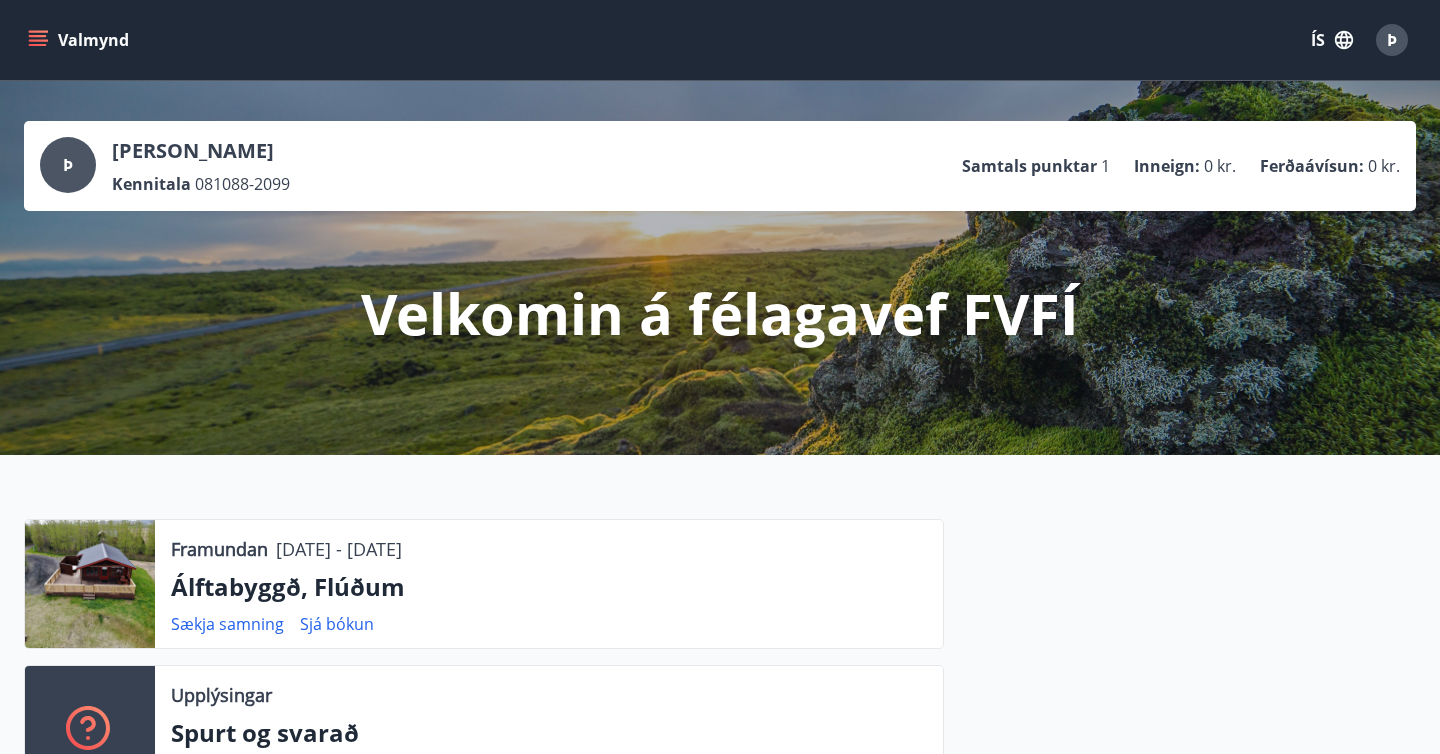 click 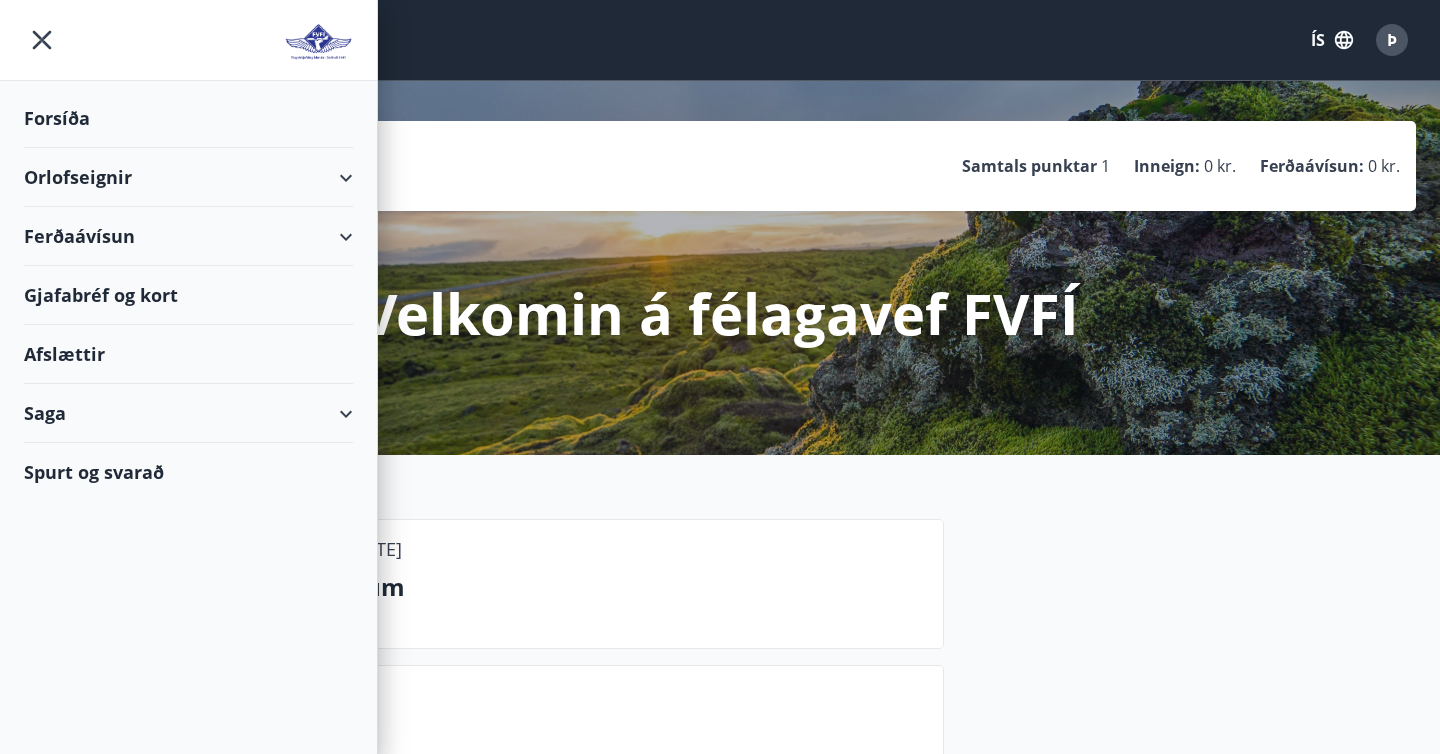 click on "Orlofseignir" at bounding box center [188, 177] 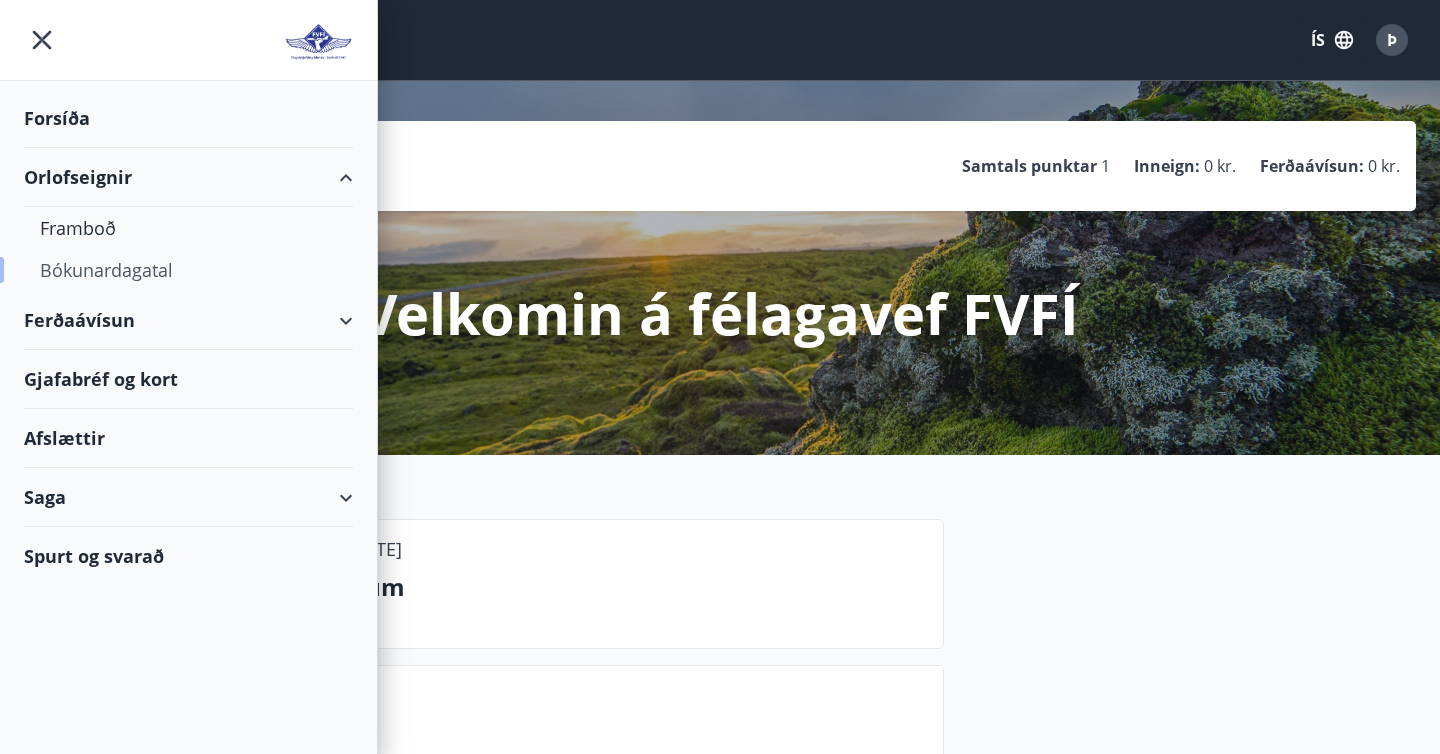click on "Bókunardagatal" at bounding box center [188, 270] 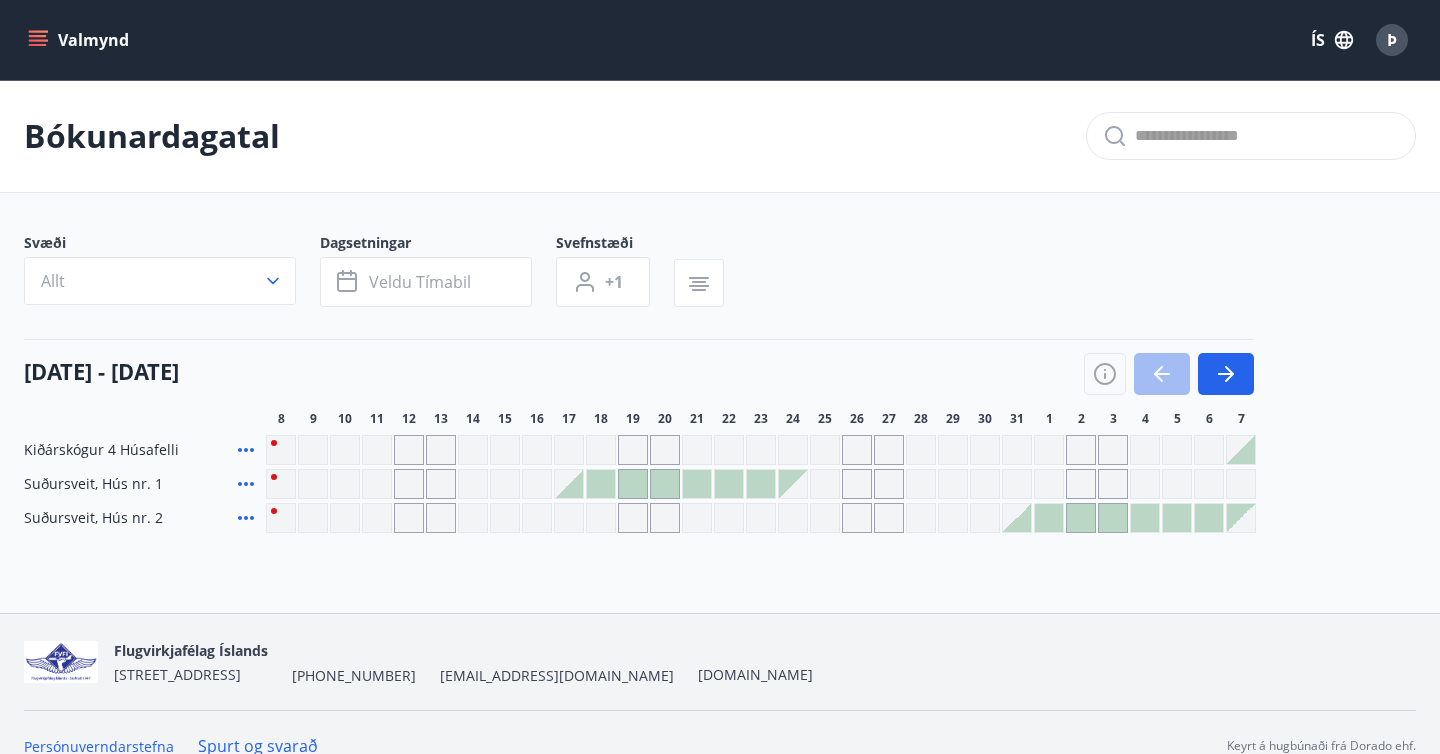 click at bounding box center [1169, 374] 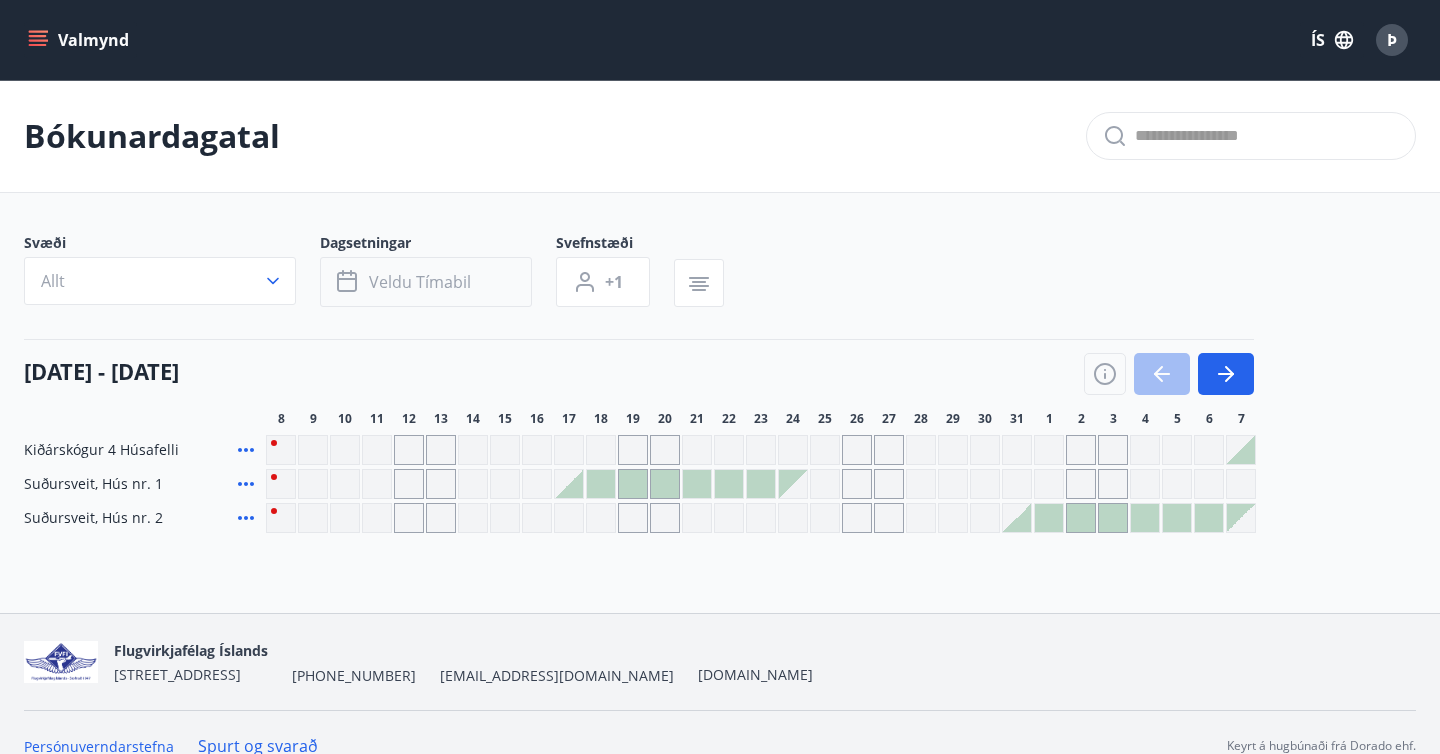 click on "Veldu tímabil" at bounding box center (420, 282) 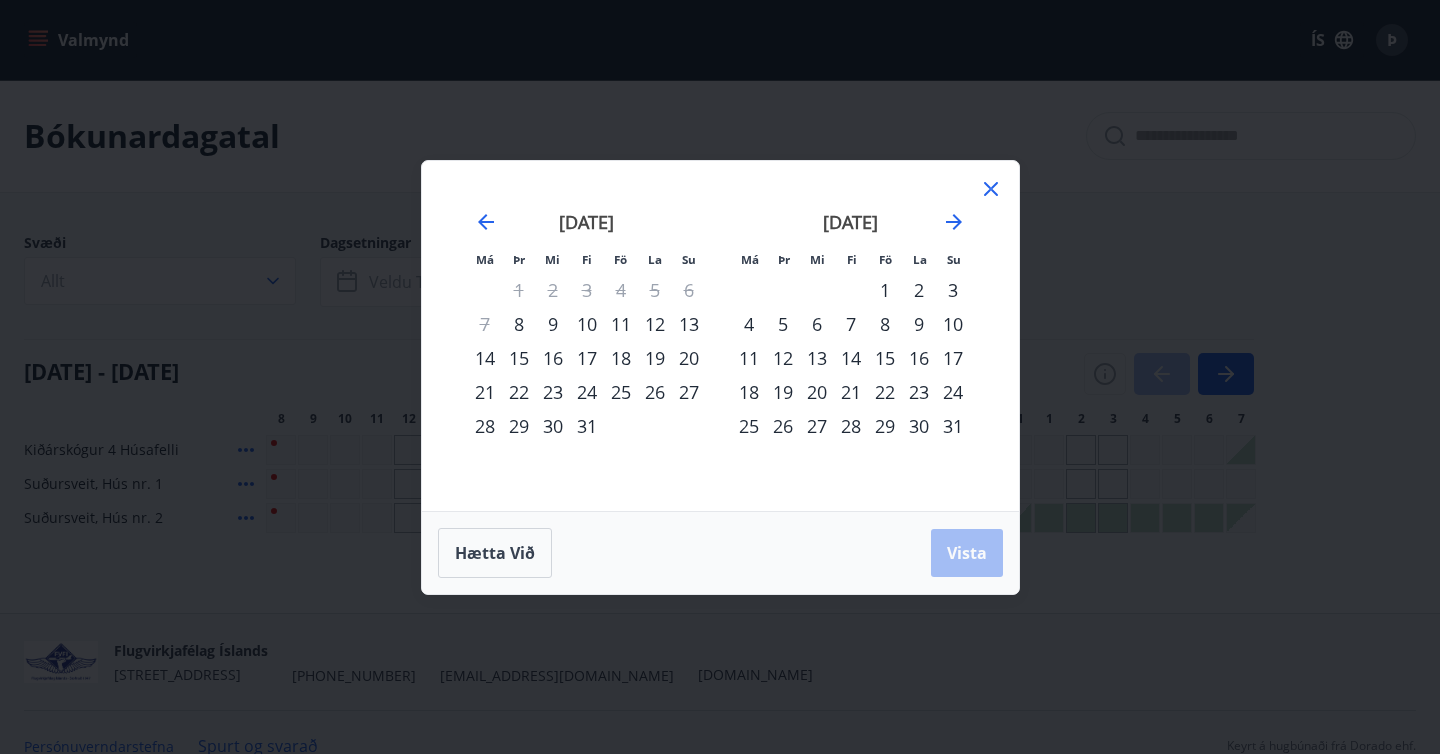 click on "Má Þr Mi Fi Fö La Su Má Þr Mi Fi Fö La Su júní 2025 1 2 3 4 5 6 7 8 9 10 11 12 13 14 15 16 17 18 19 20 21 22 23 24 25 26 27 28 29 30 júlí 2025 1 2 3 4 5 6 7 8 9 10 11 12 13 14 15 16 17 18 19 20 21 22 23 24 25 26 27 28 29 30 31 ágúst 2025 1 2 3 4 5 6 7 8 9 10 11 12 13 14 15 16 17 18 19 20 21 22 23 24 25 26 27 28 29 30 31 september 2025 1 2 3 4 5 6 7 8 9 10 11 12 13 14 15 16 17 18 19 20 21 22 23 24 25 26 27 28 29 30 Hætta við Vista" at bounding box center [720, 377] 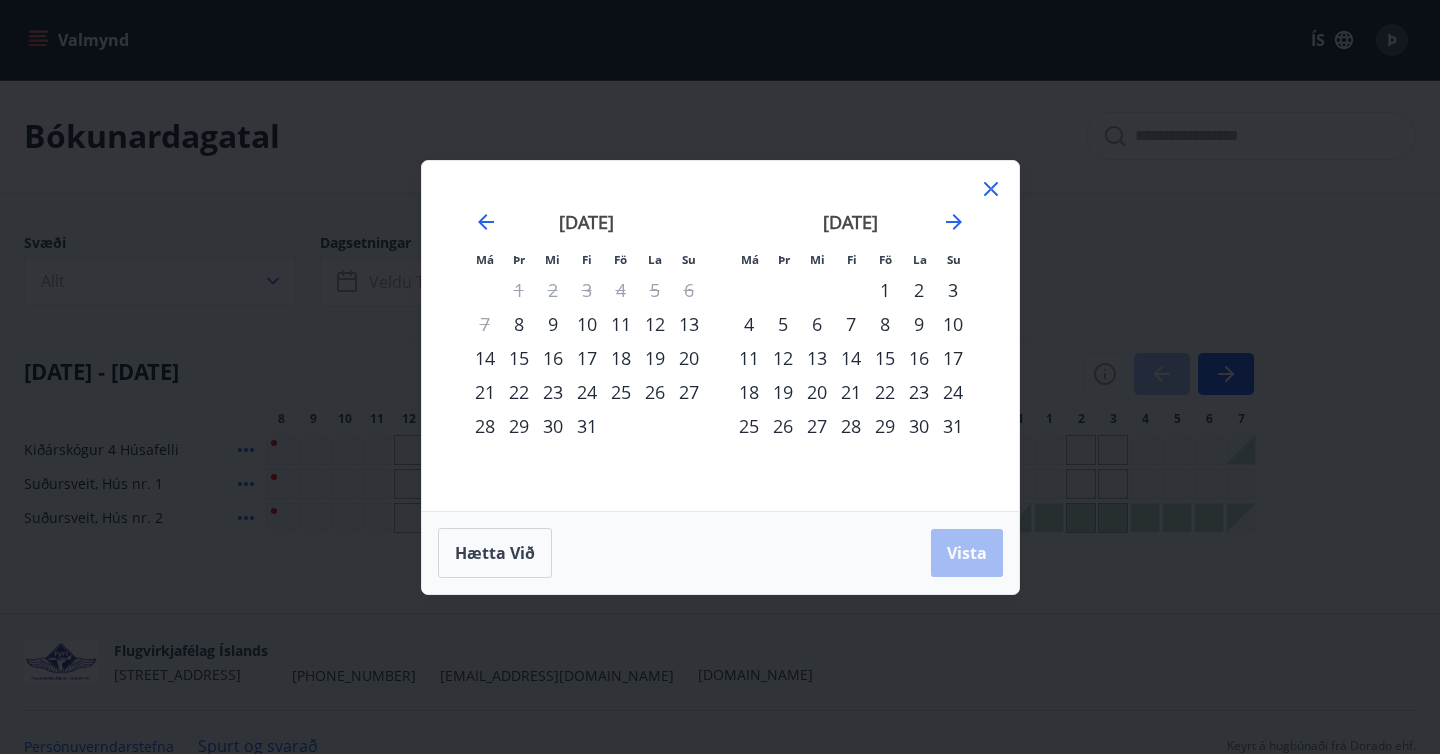 click 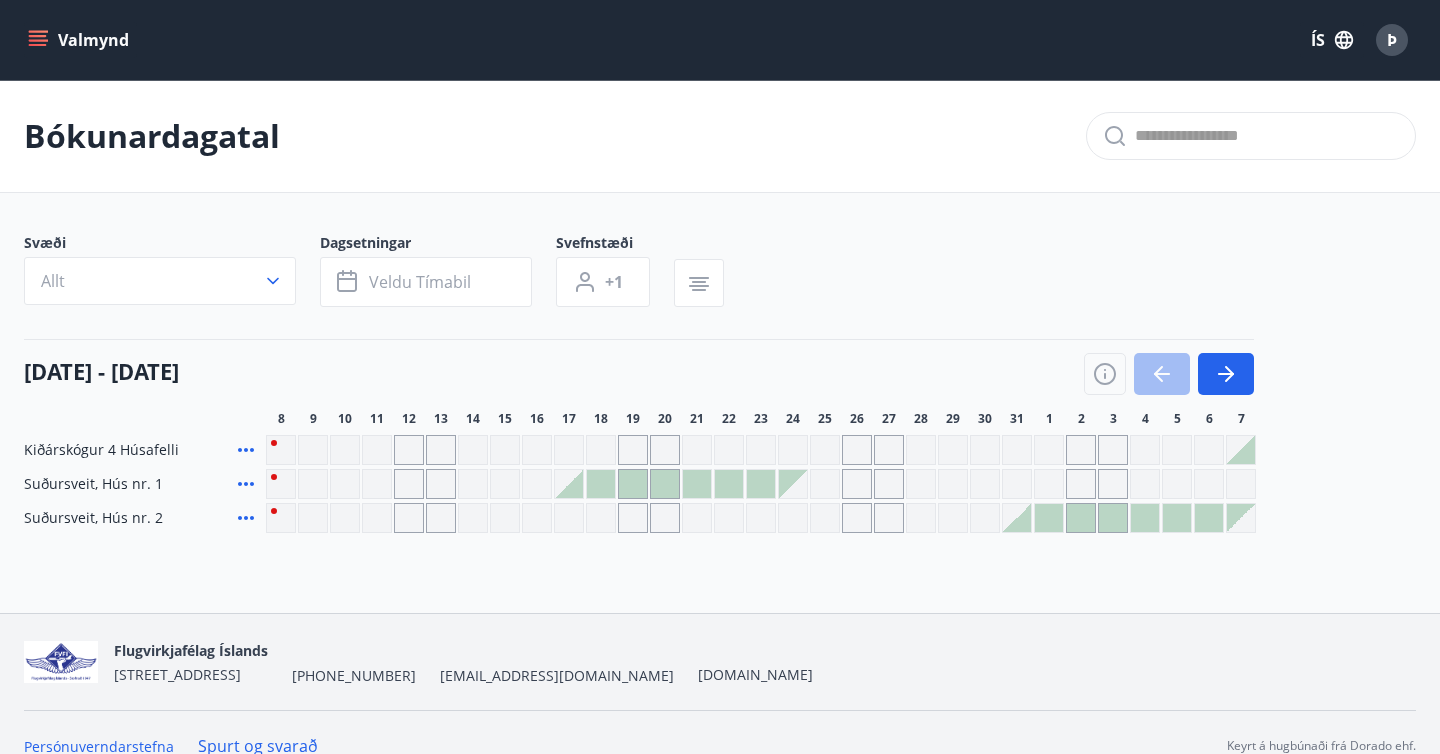 scroll, scrollTop: 27, scrollLeft: 0, axis: vertical 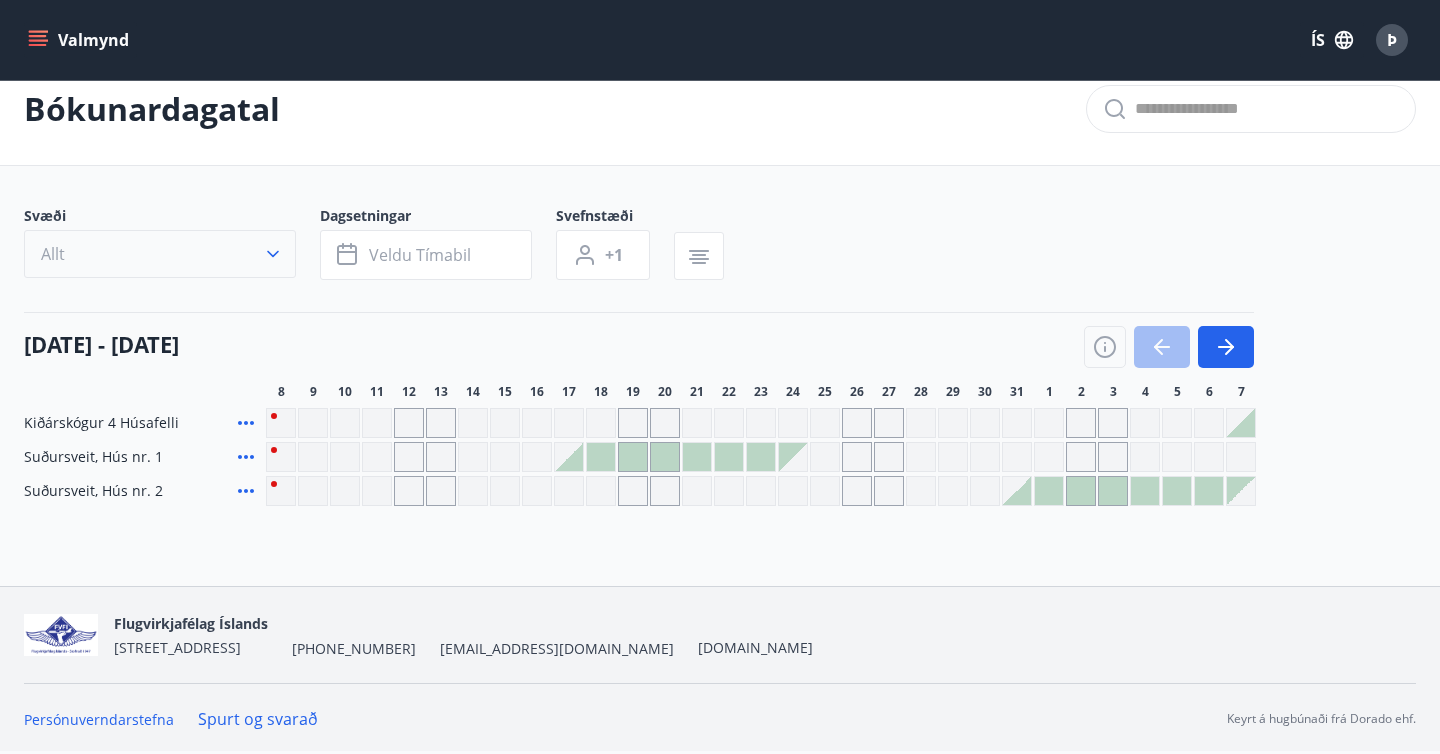 click on "Allt" at bounding box center [160, 254] 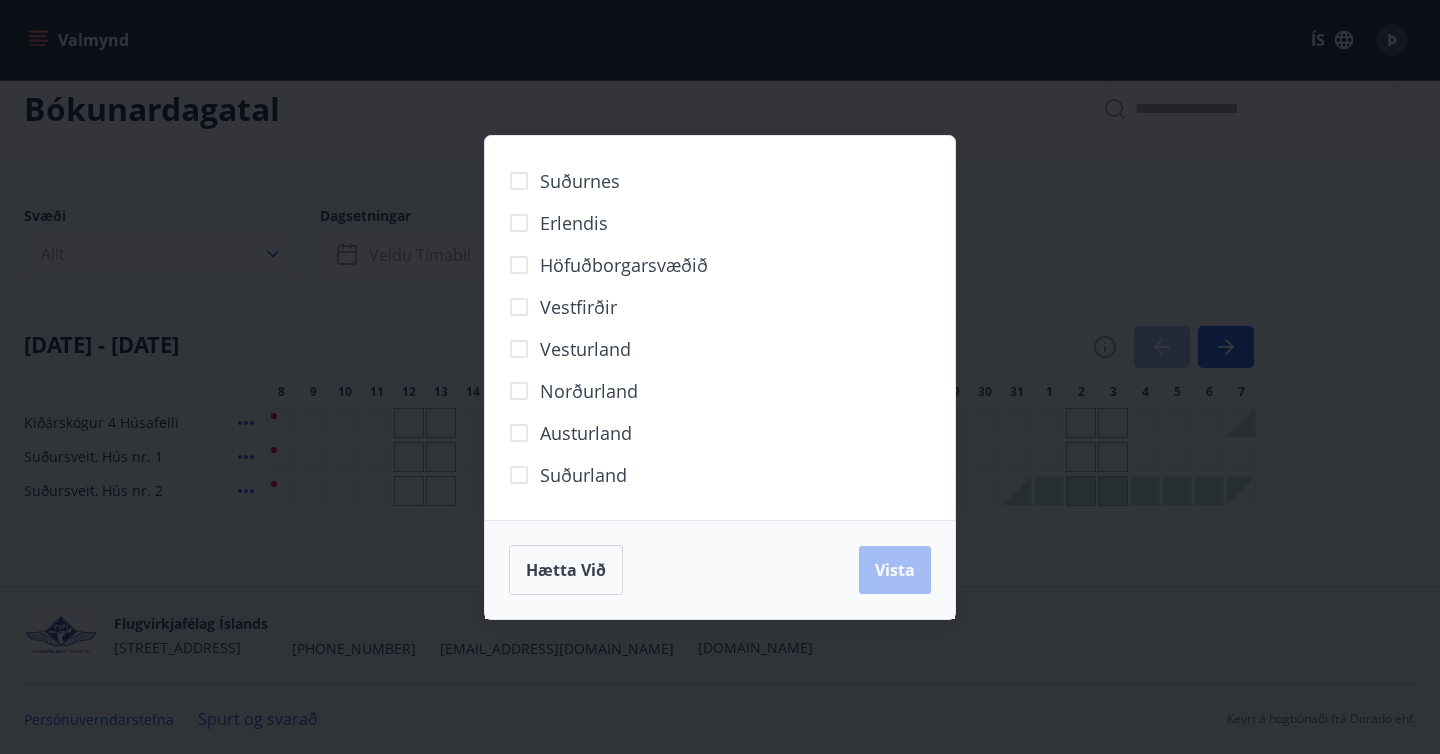 click on "Suðurnes Erlendis Höfuðborgarsvæðið Vestfirðir Vesturland Norðurland Austurland Suðurland Hætta við Vista" at bounding box center [720, 377] 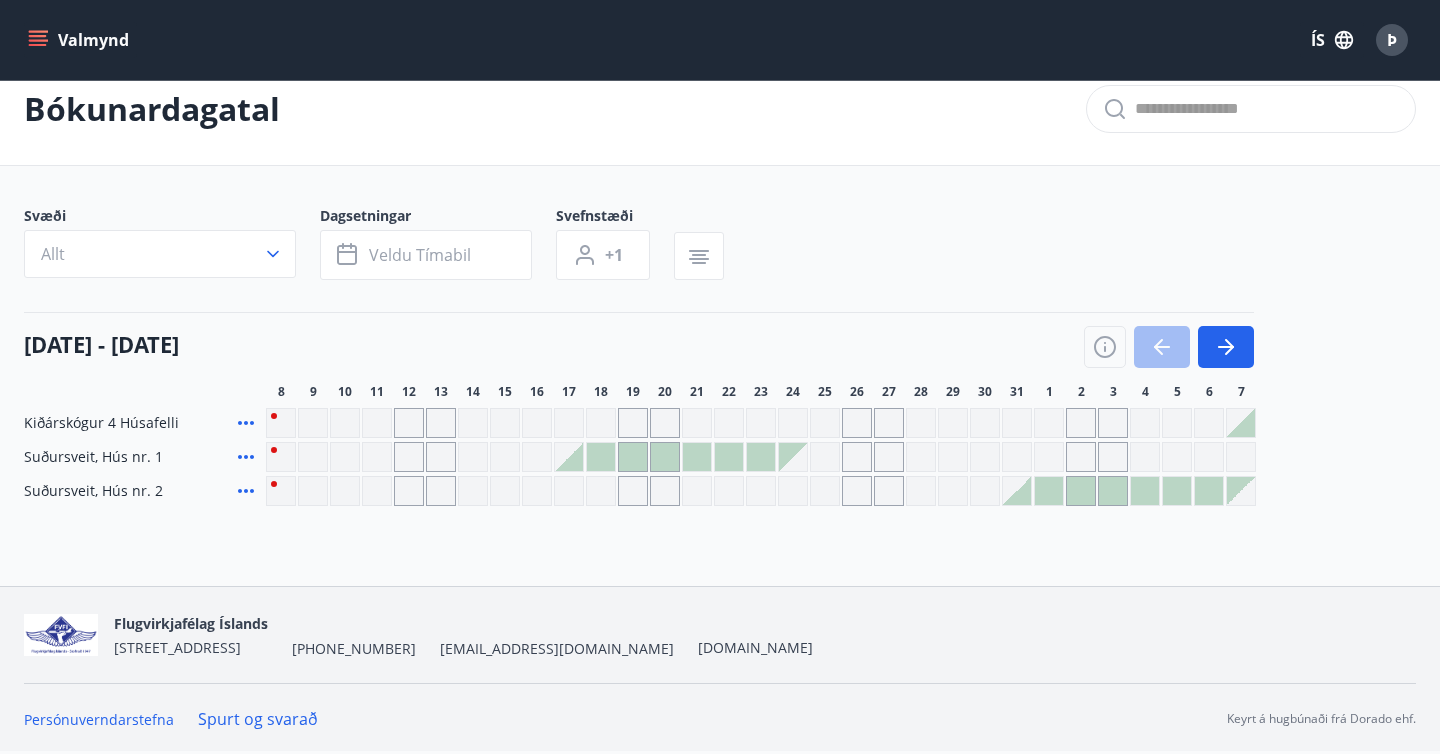 click on "Valmynd" at bounding box center [80, 40] 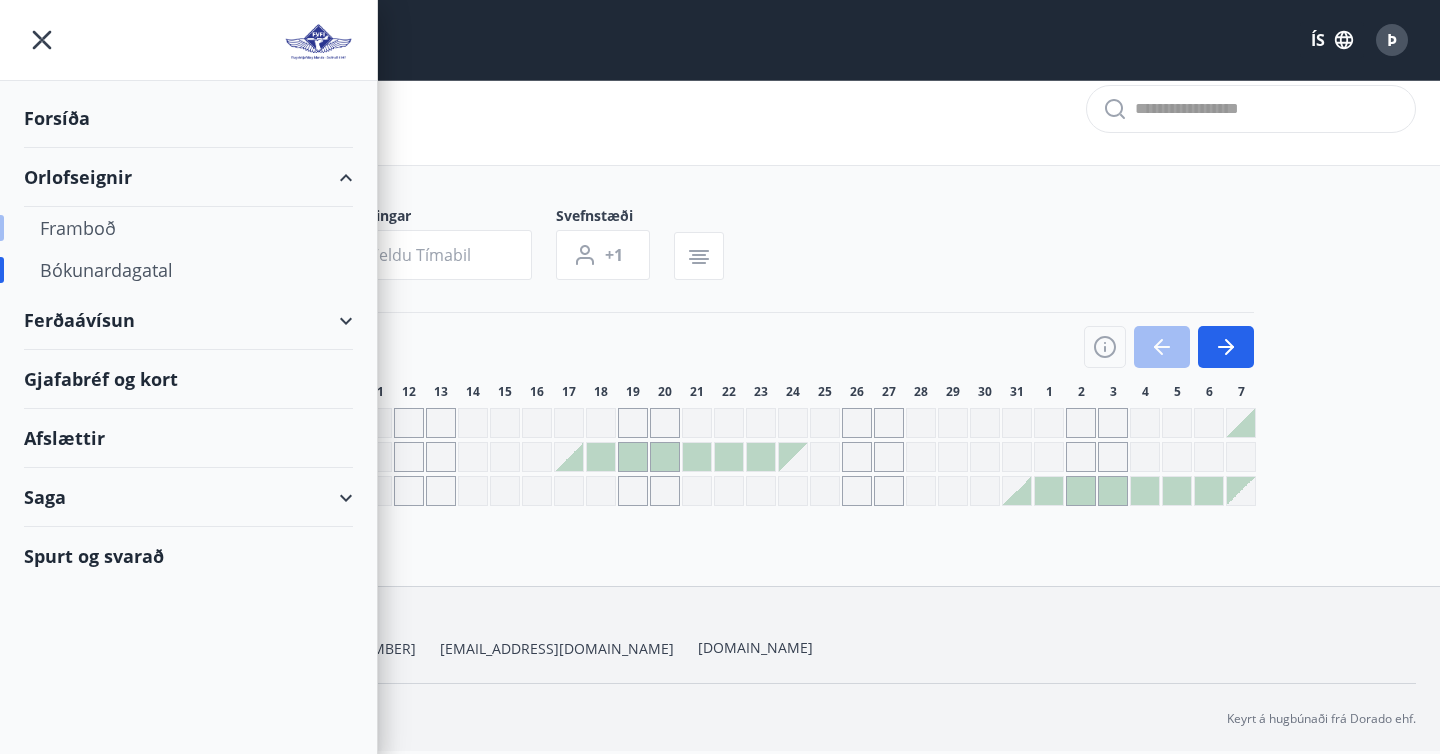 click on "Framboð" at bounding box center [188, 228] 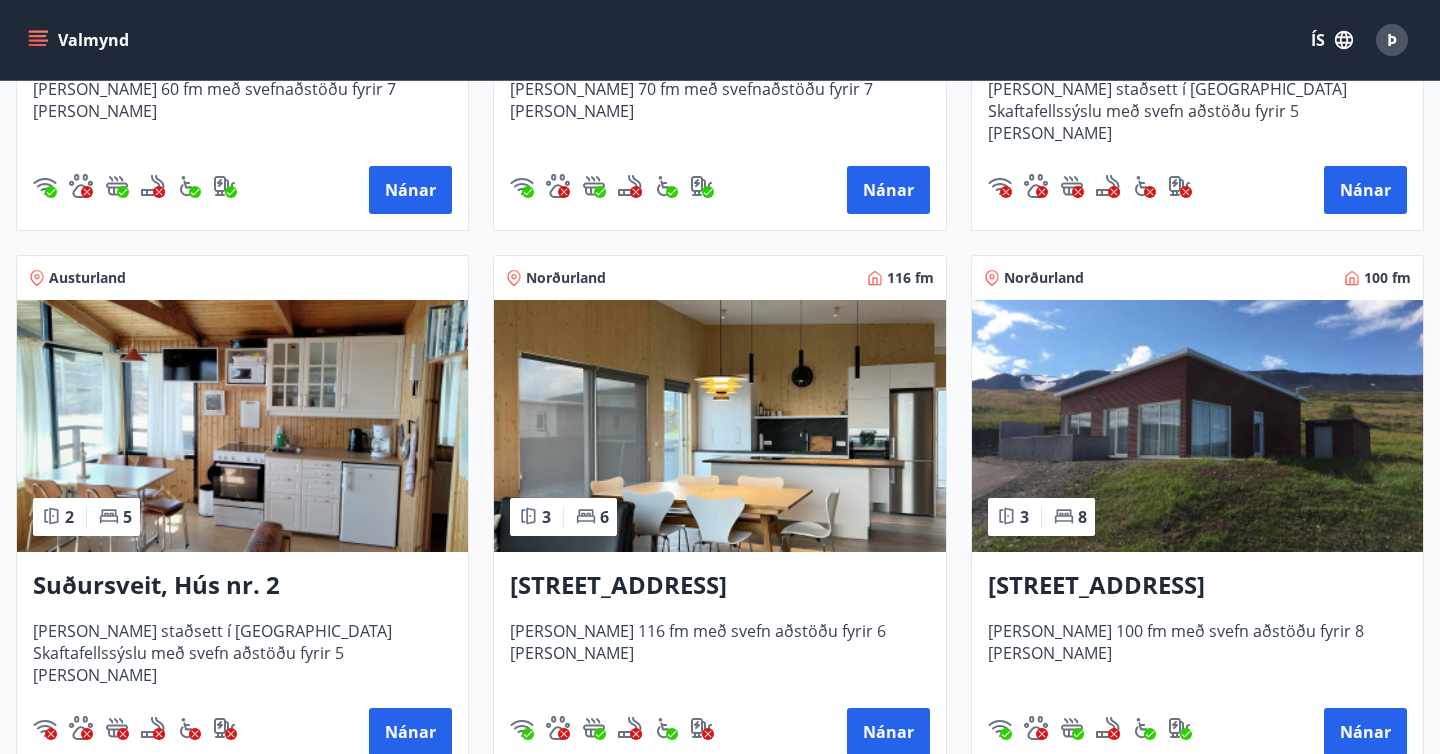 scroll, scrollTop: 754, scrollLeft: 0, axis: vertical 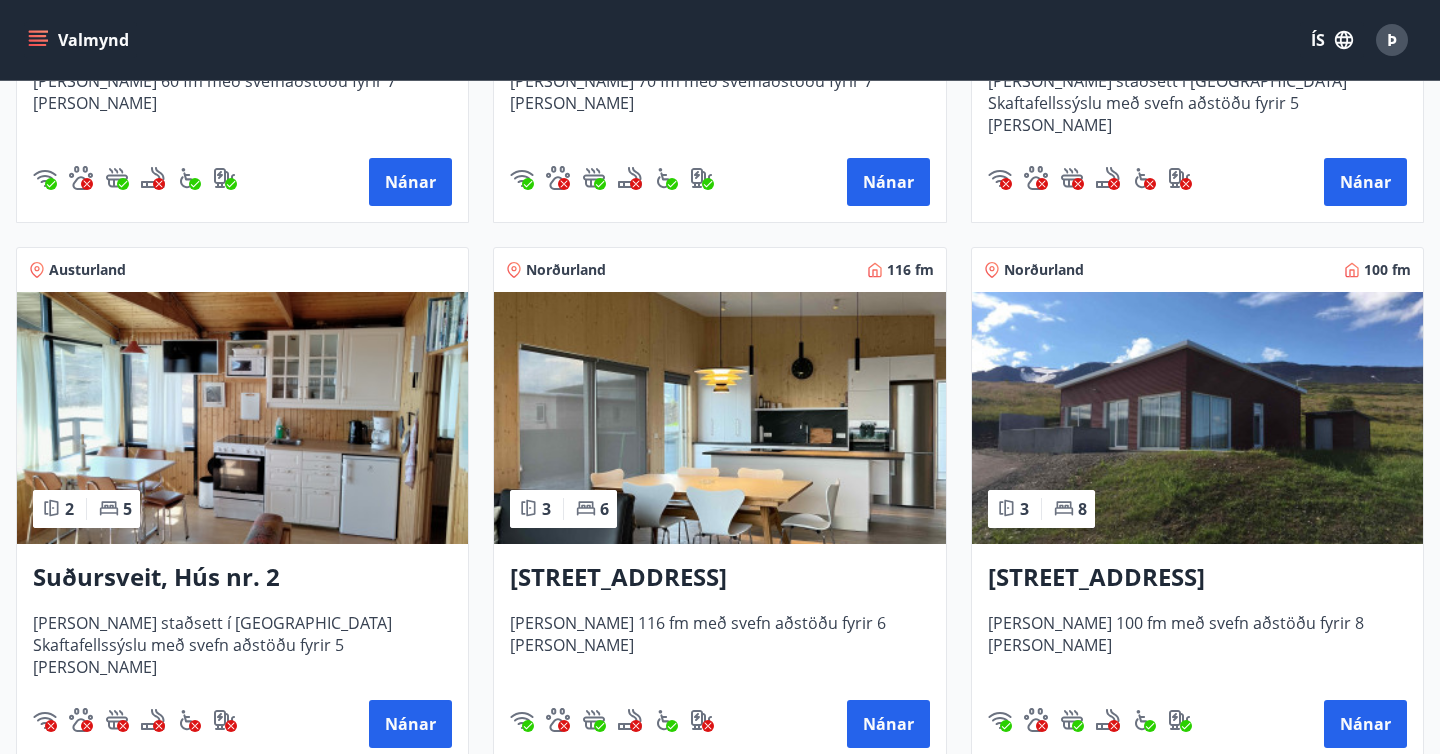 click at bounding box center [719, 418] 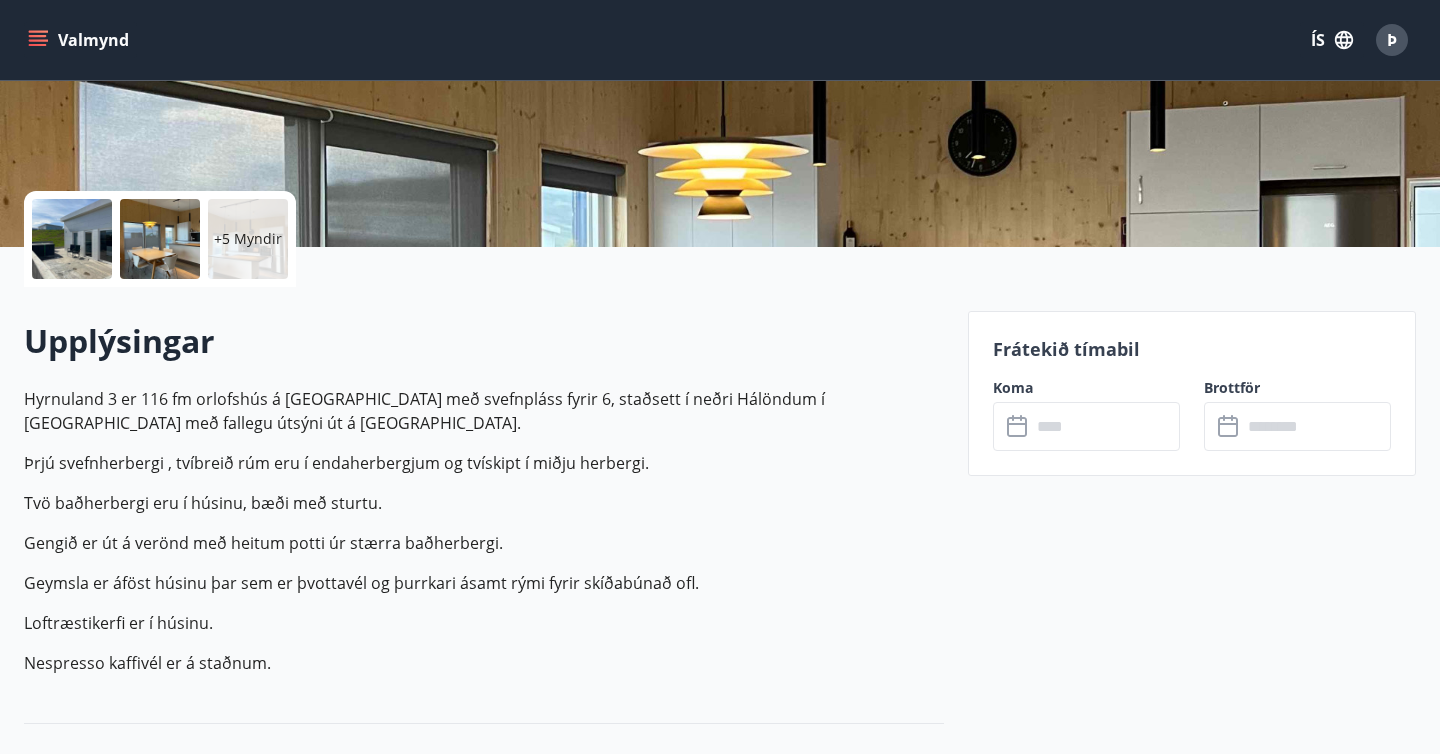 scroll, scrollTop: 354, scrollLeft: 0, axis: vertical 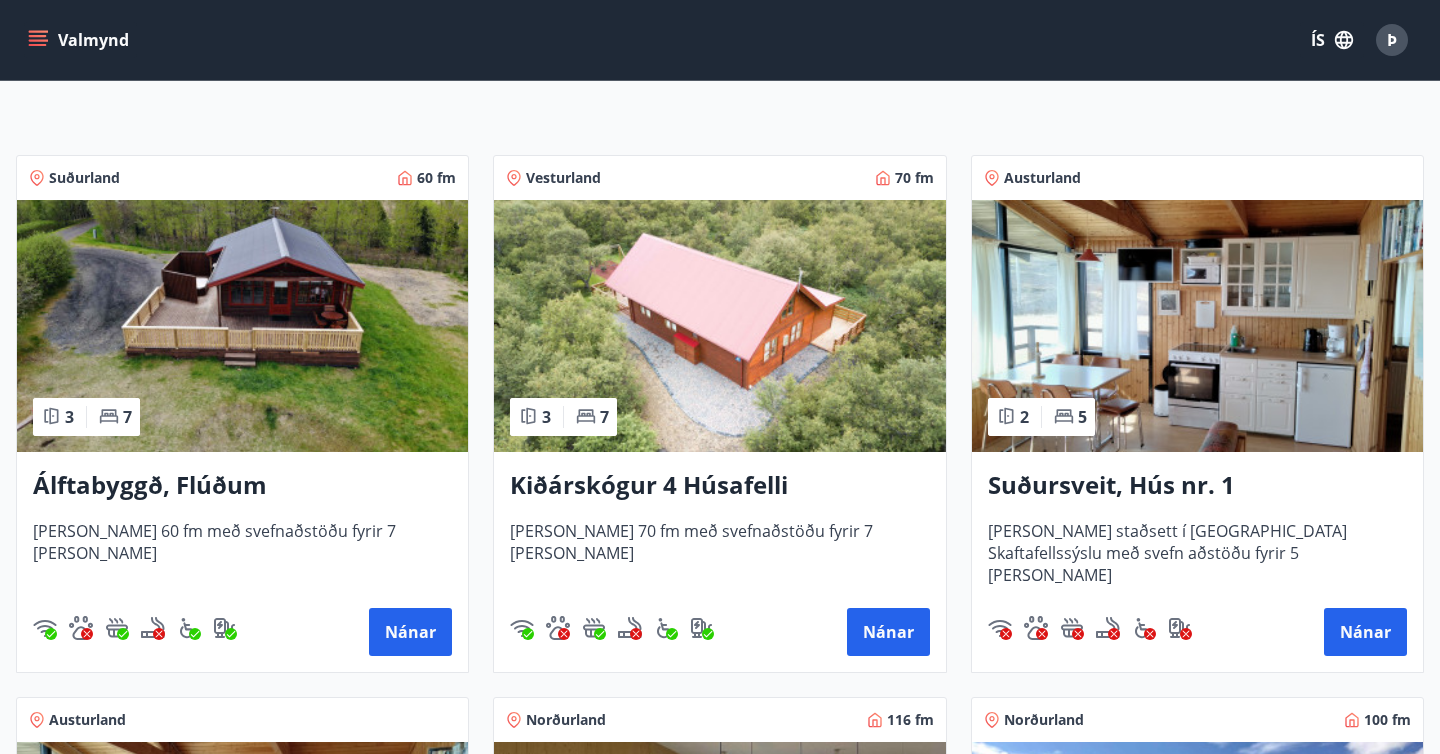 click at bounding box center (242, 326) 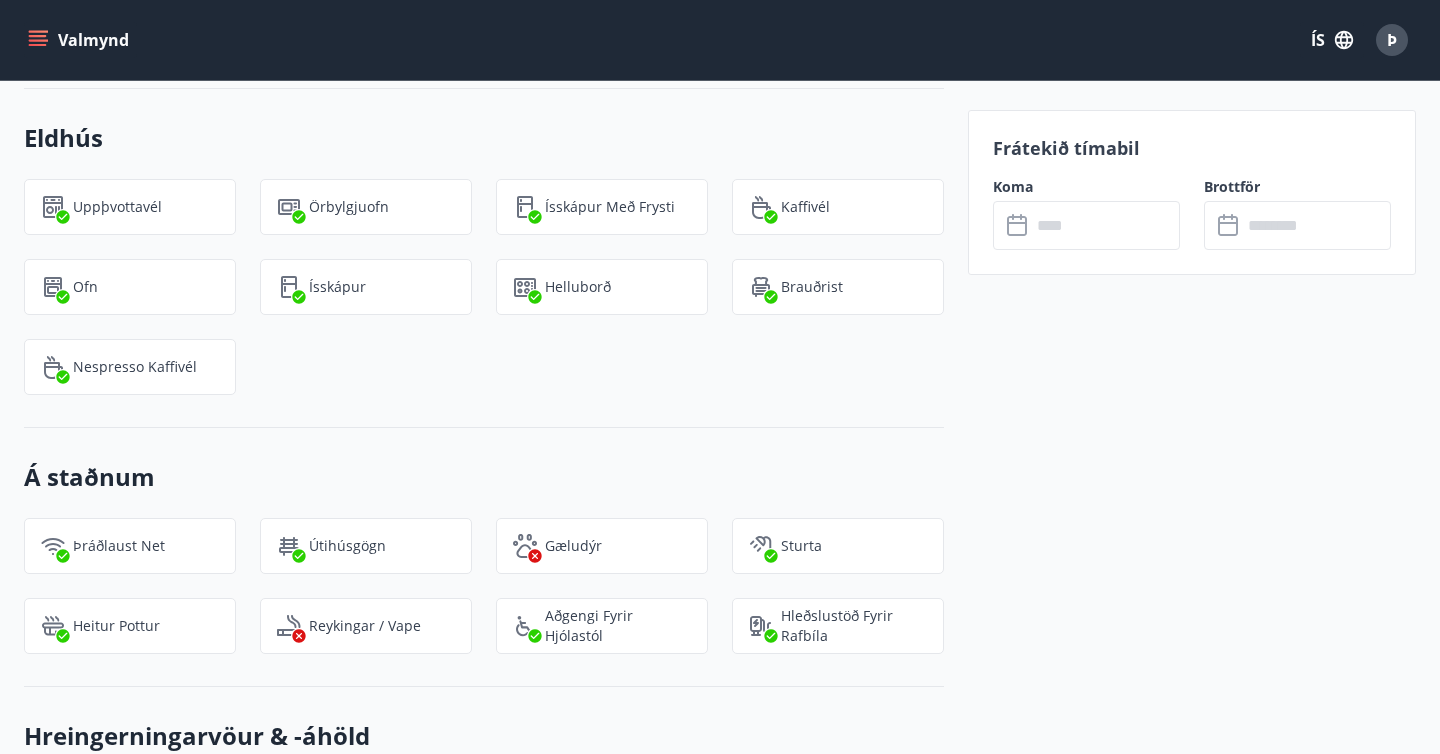 scroll, scrollTop: 1934, scrollLeft: 0, axis: vertical 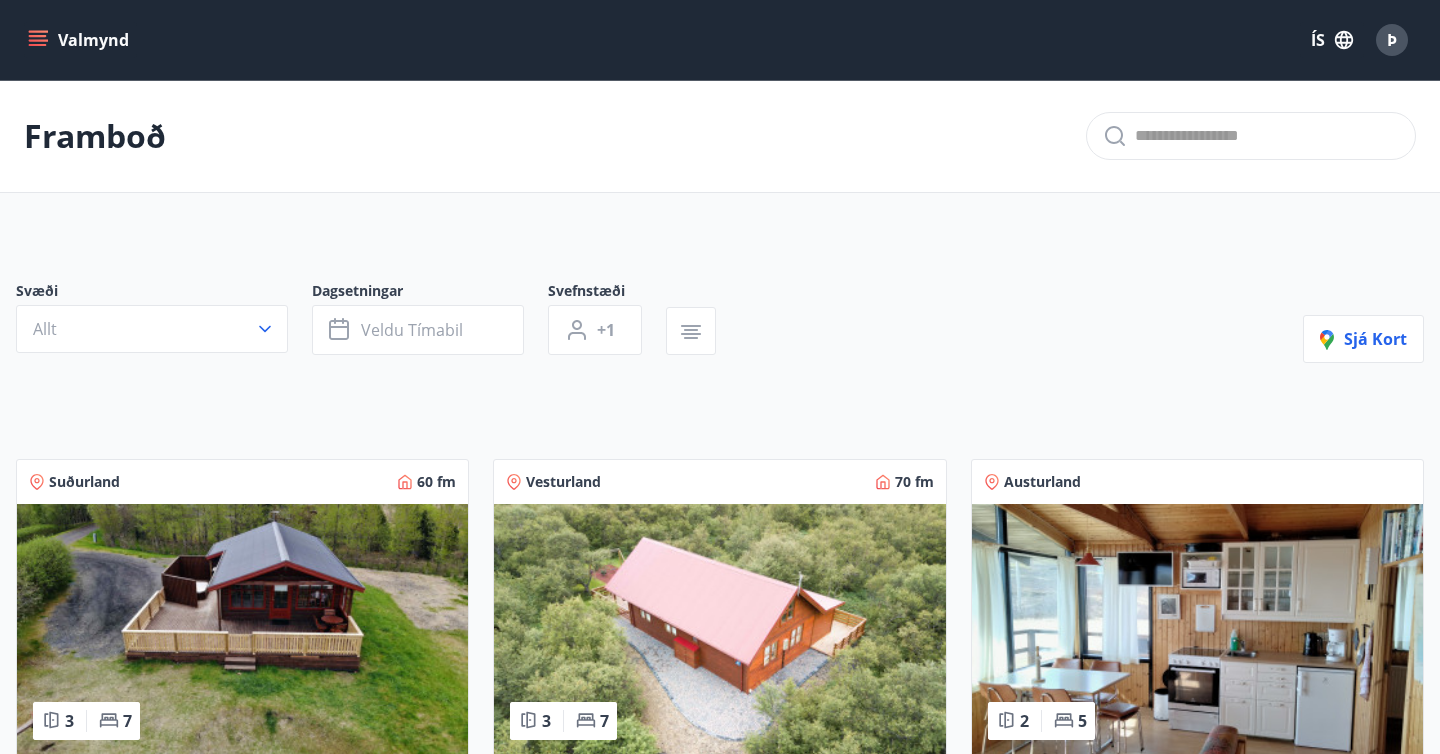 click 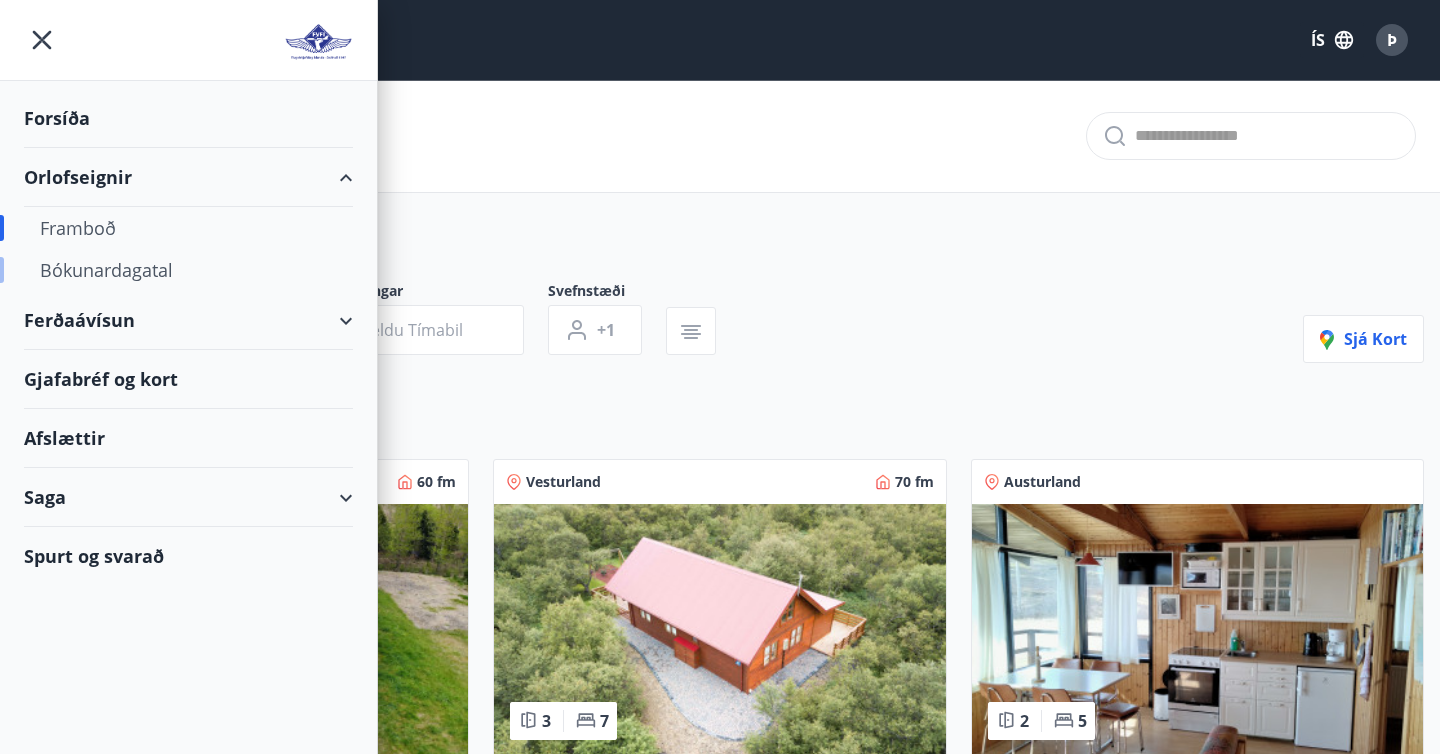 click on "Bókunardagatal" at bounding box center [188, 270] 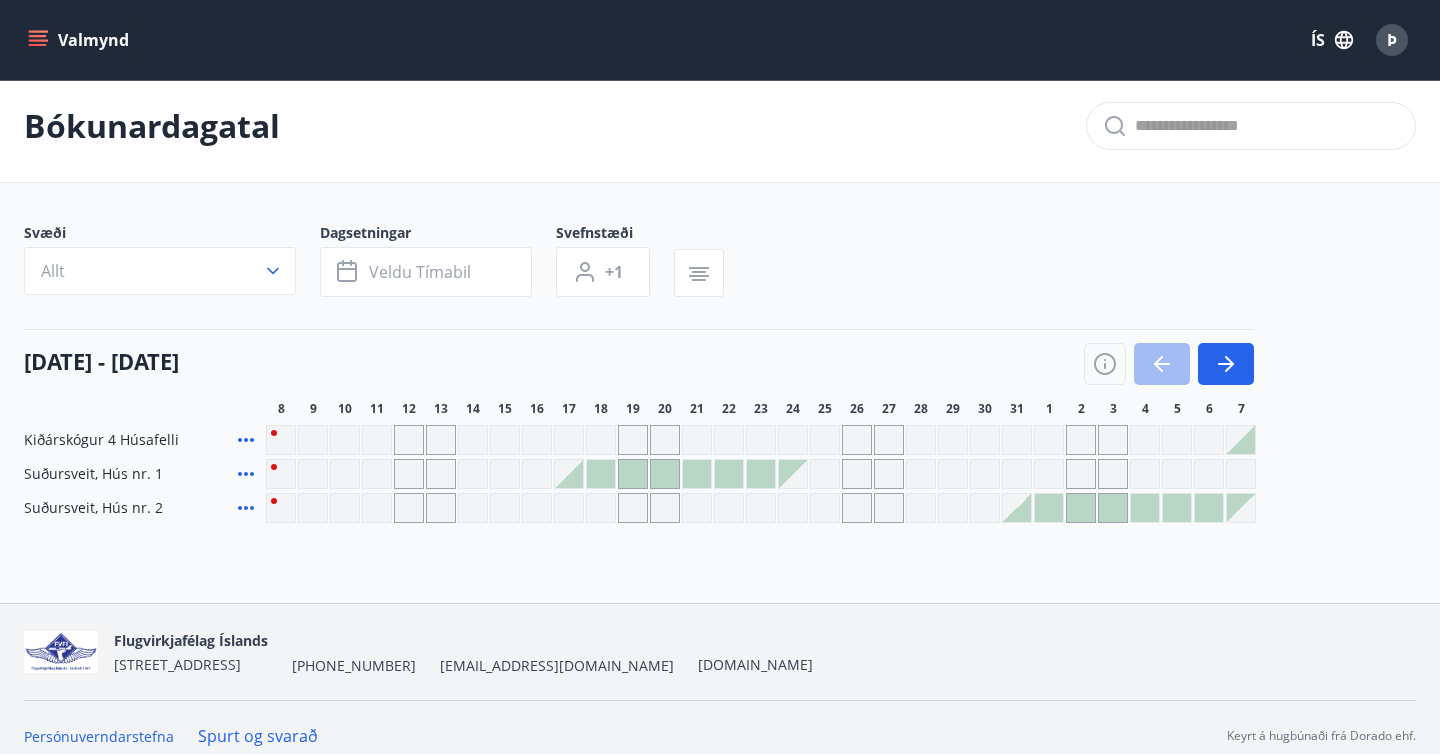 scroll, scrollTop: 18, scrollLeft: 0, axis: vertical 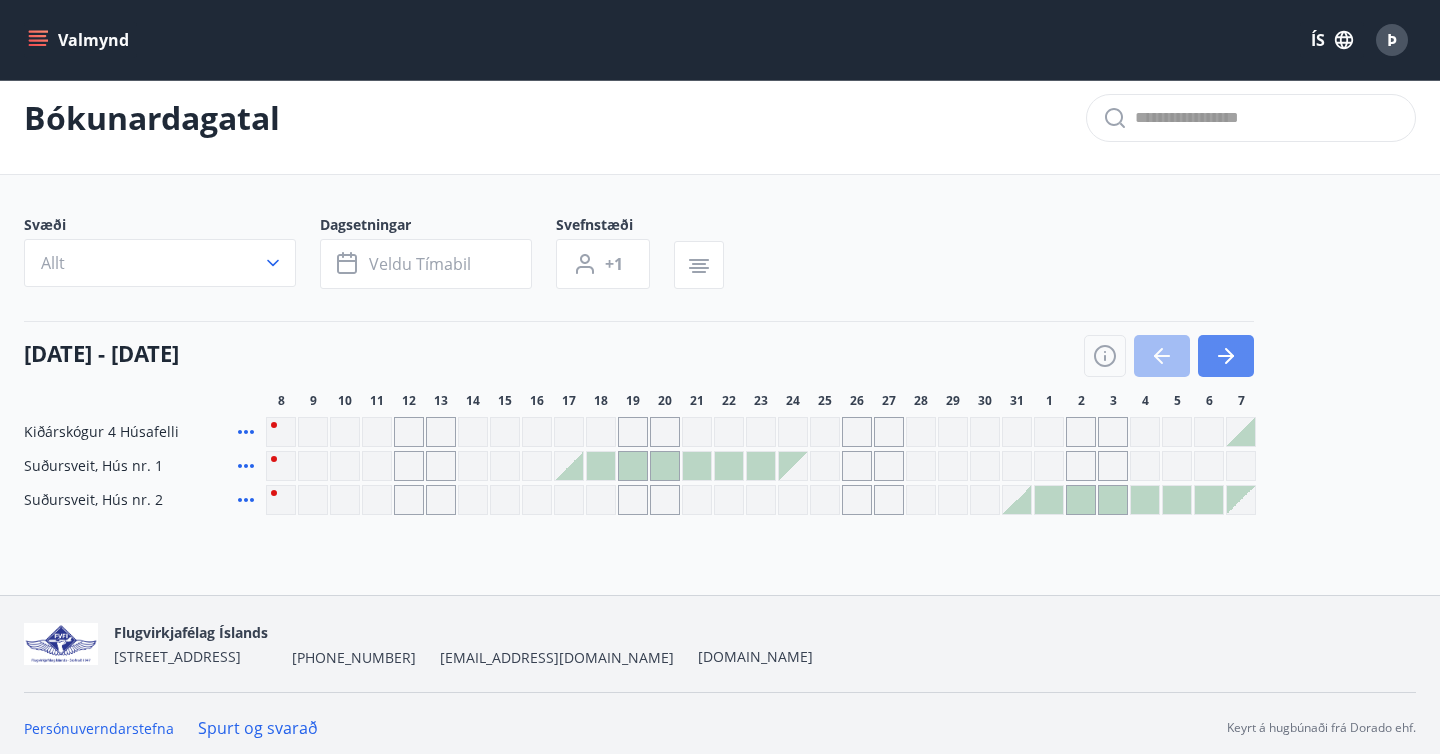 click 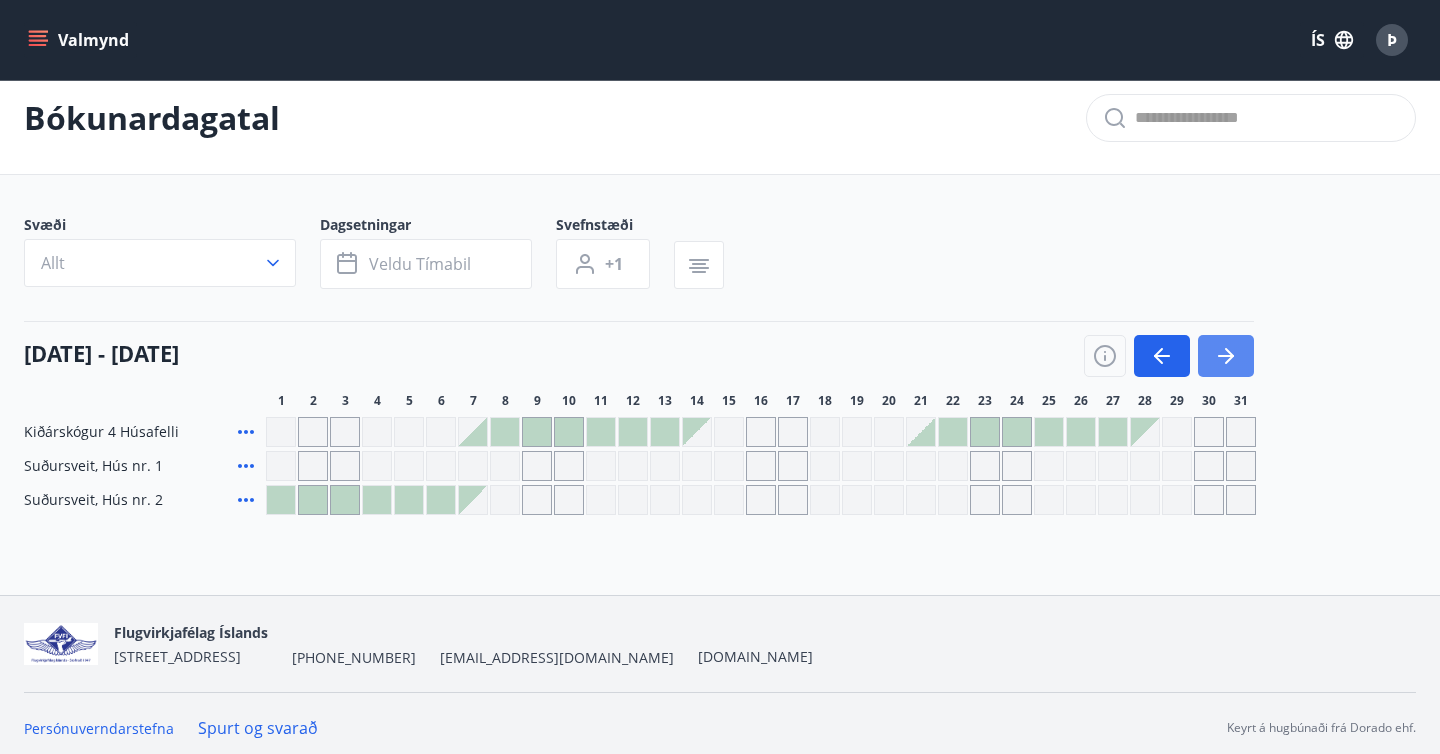 click 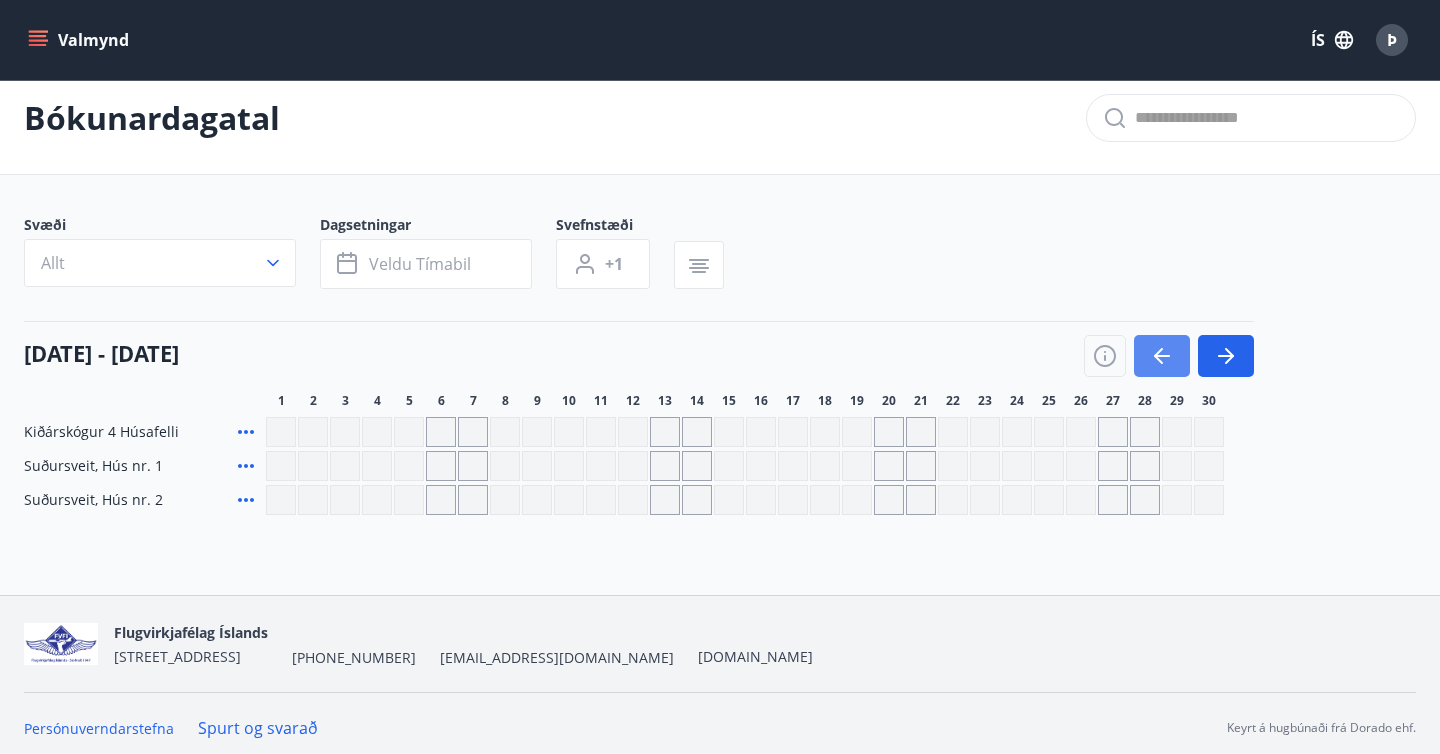 click 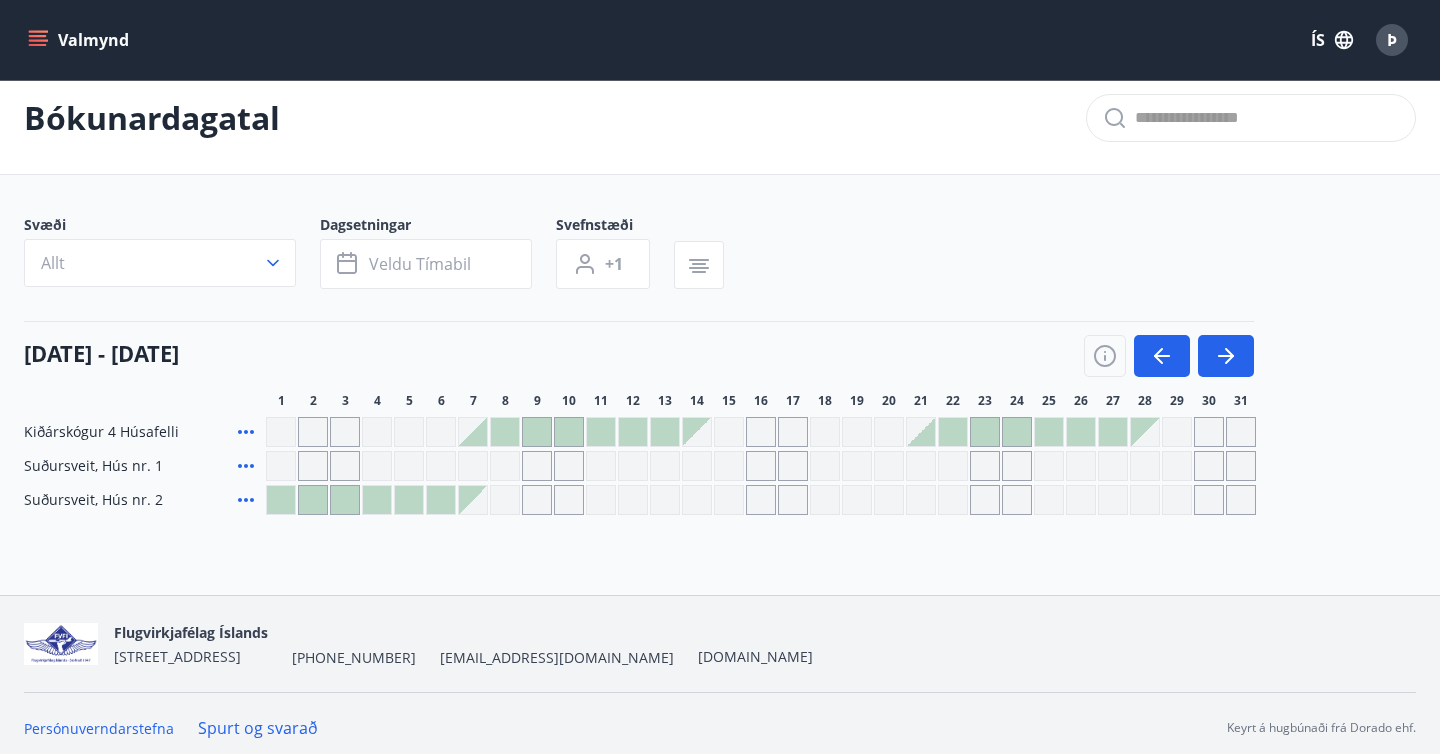 click at bounding box center [921, 432] 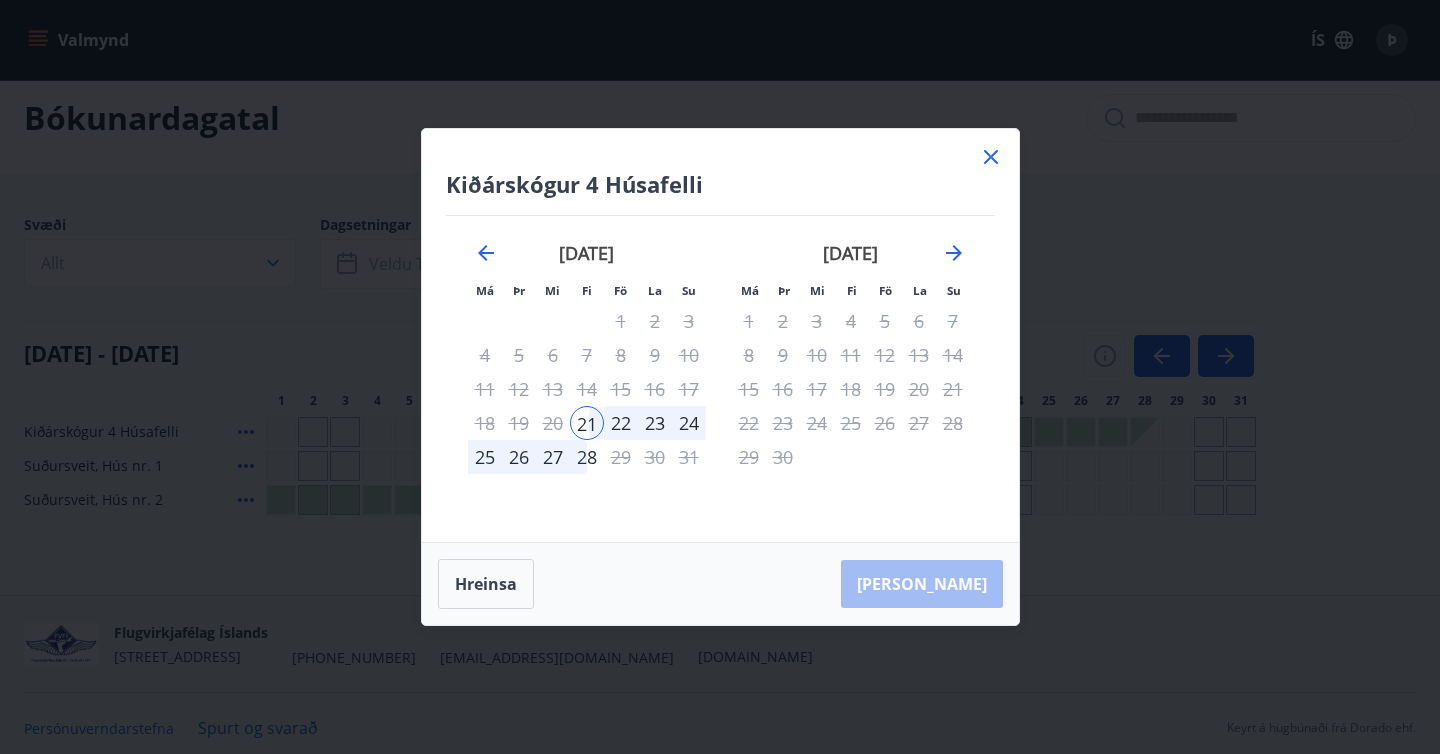 click 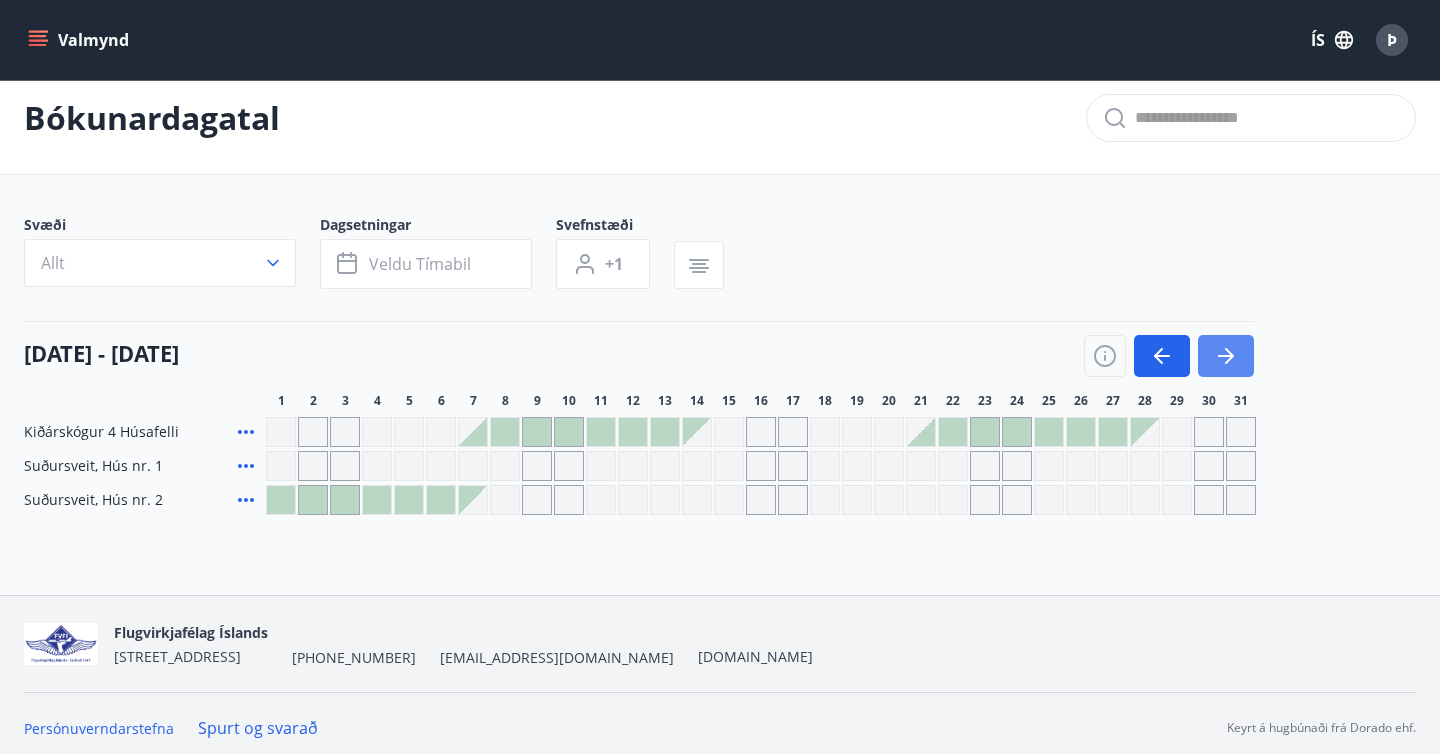 click at bounding box center (1226, 356) 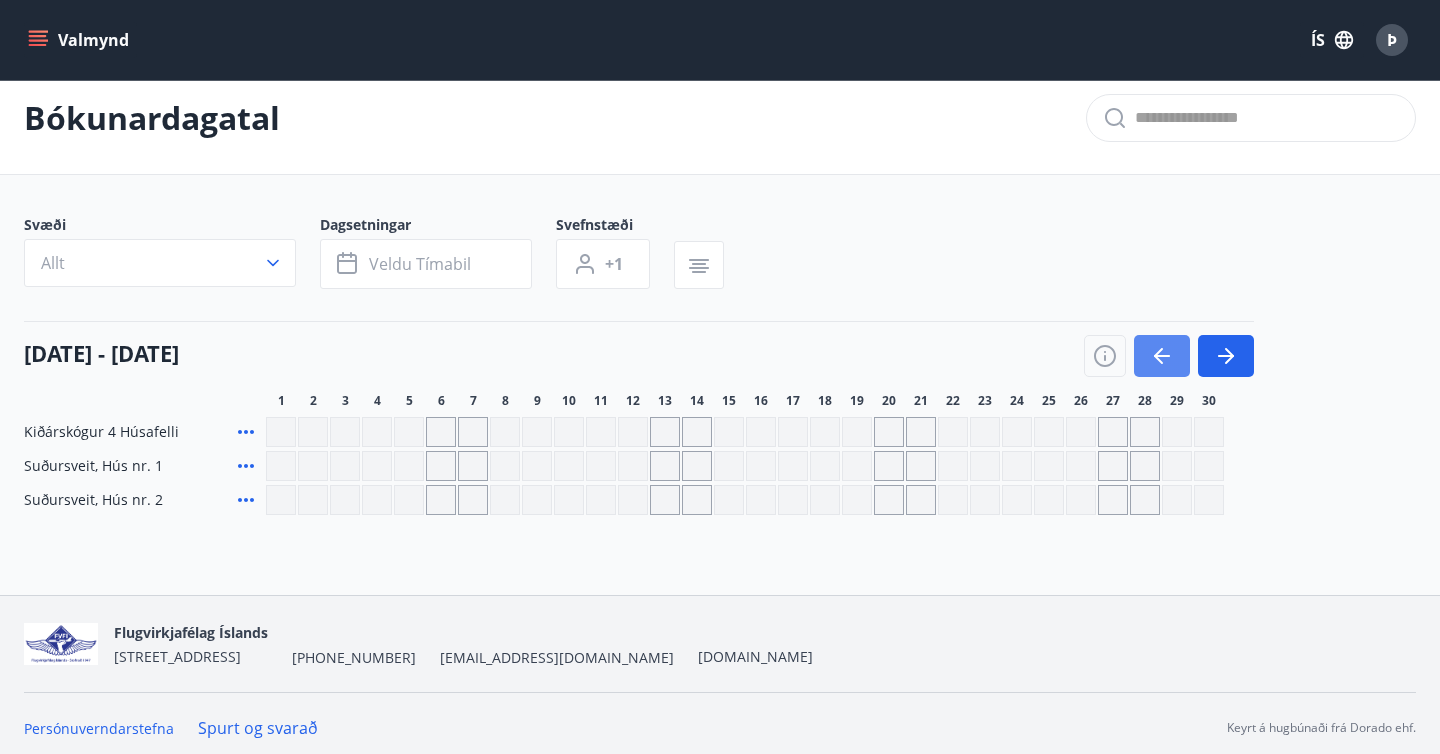 click 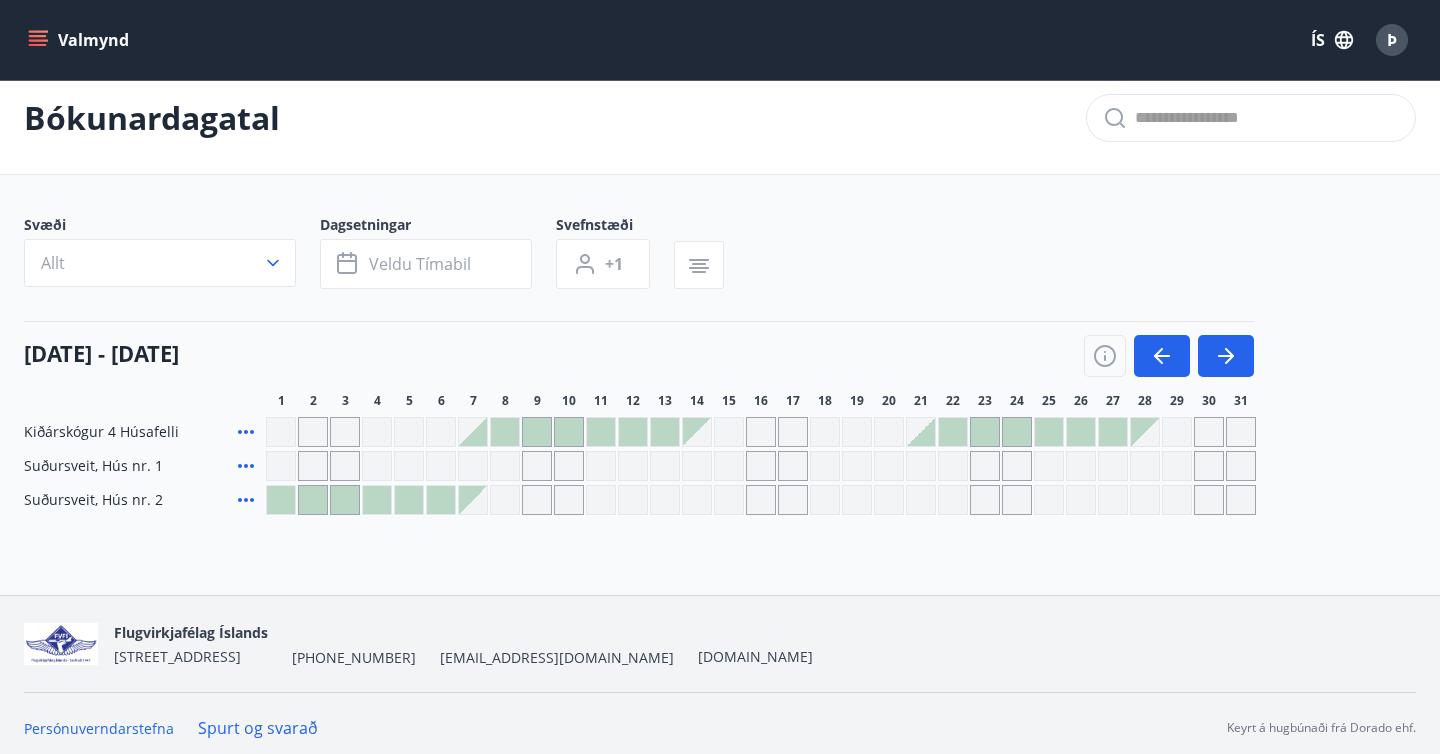scroll, scrollTop: 27, scrollLeft: 0, axis: vertical 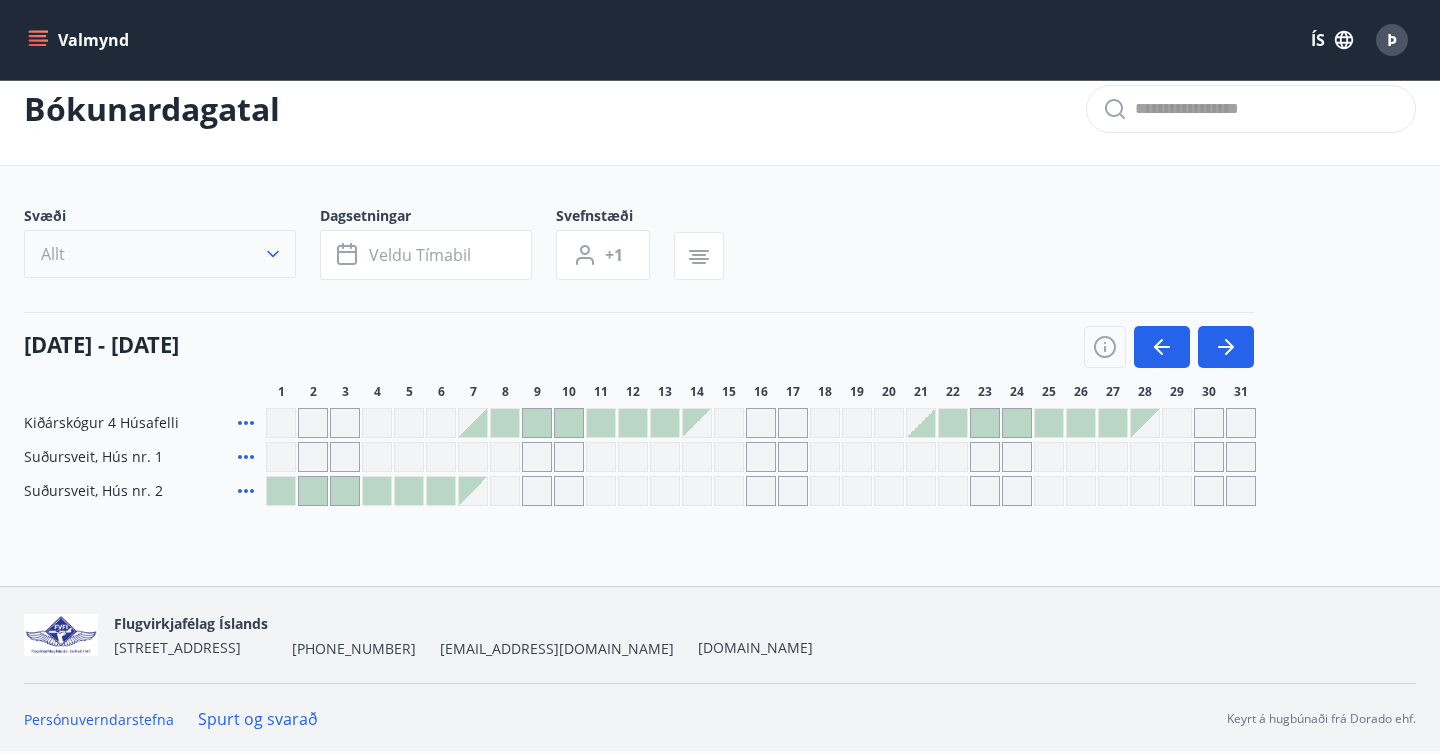 click on "Allt" at bounding box center [160, 254] 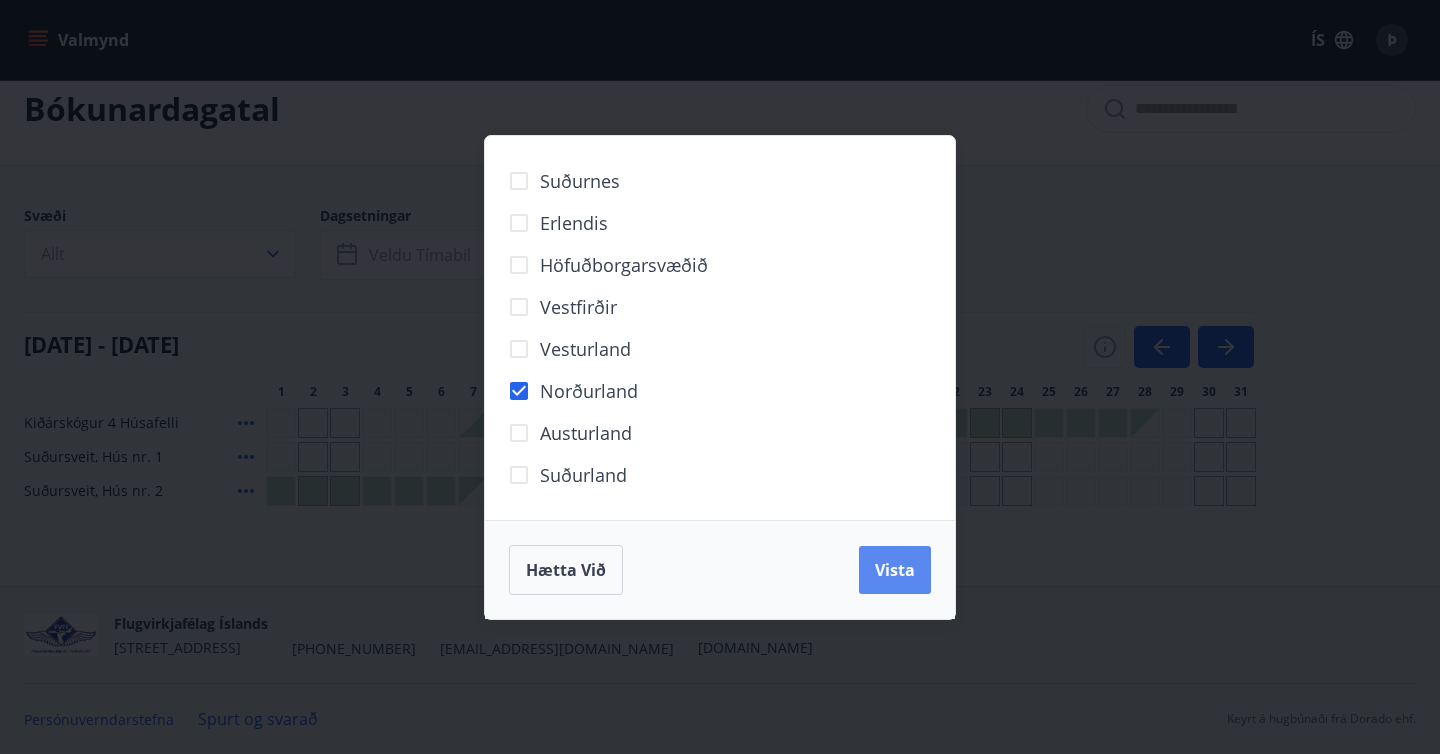click on "Vista" at bounding box center (895, 570) 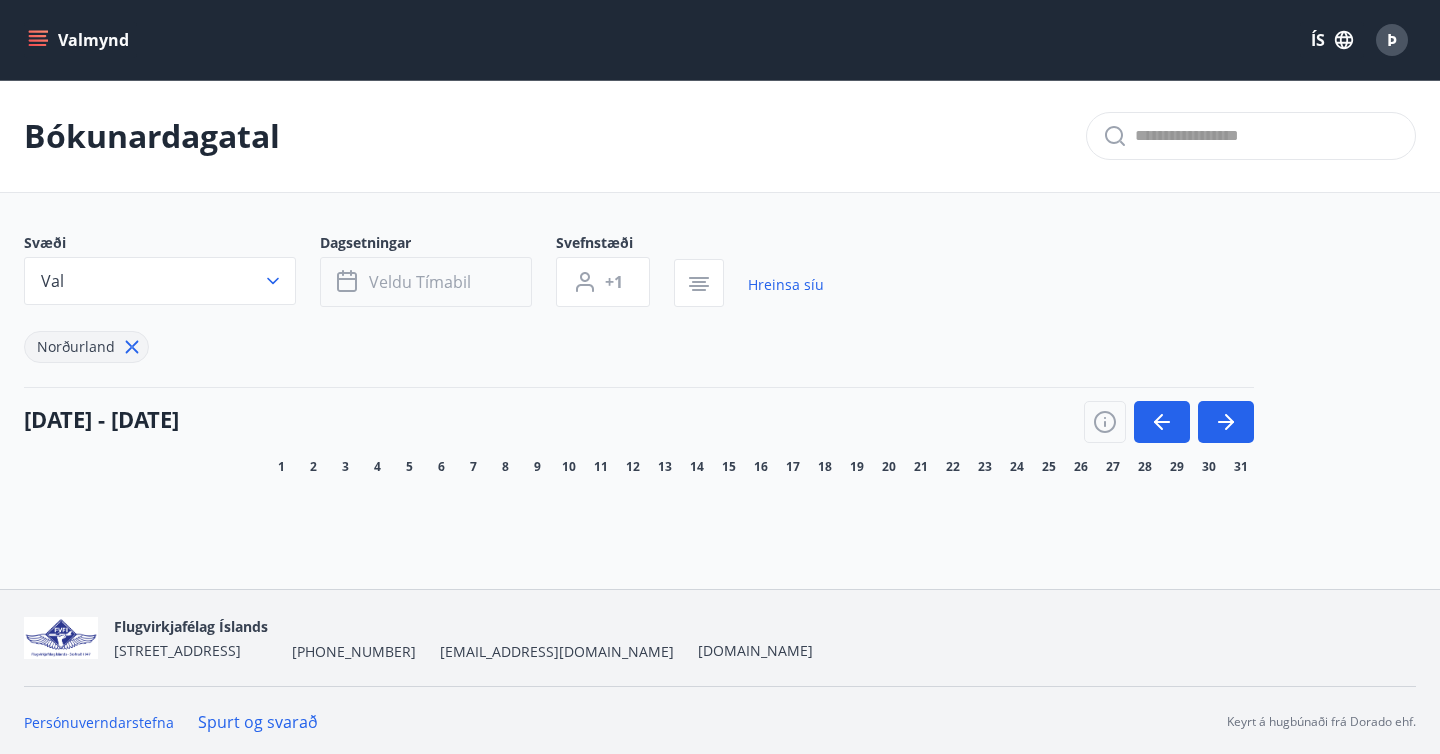 scroll, scrollTop: 3, scrollLeft: 0, axis: vertical 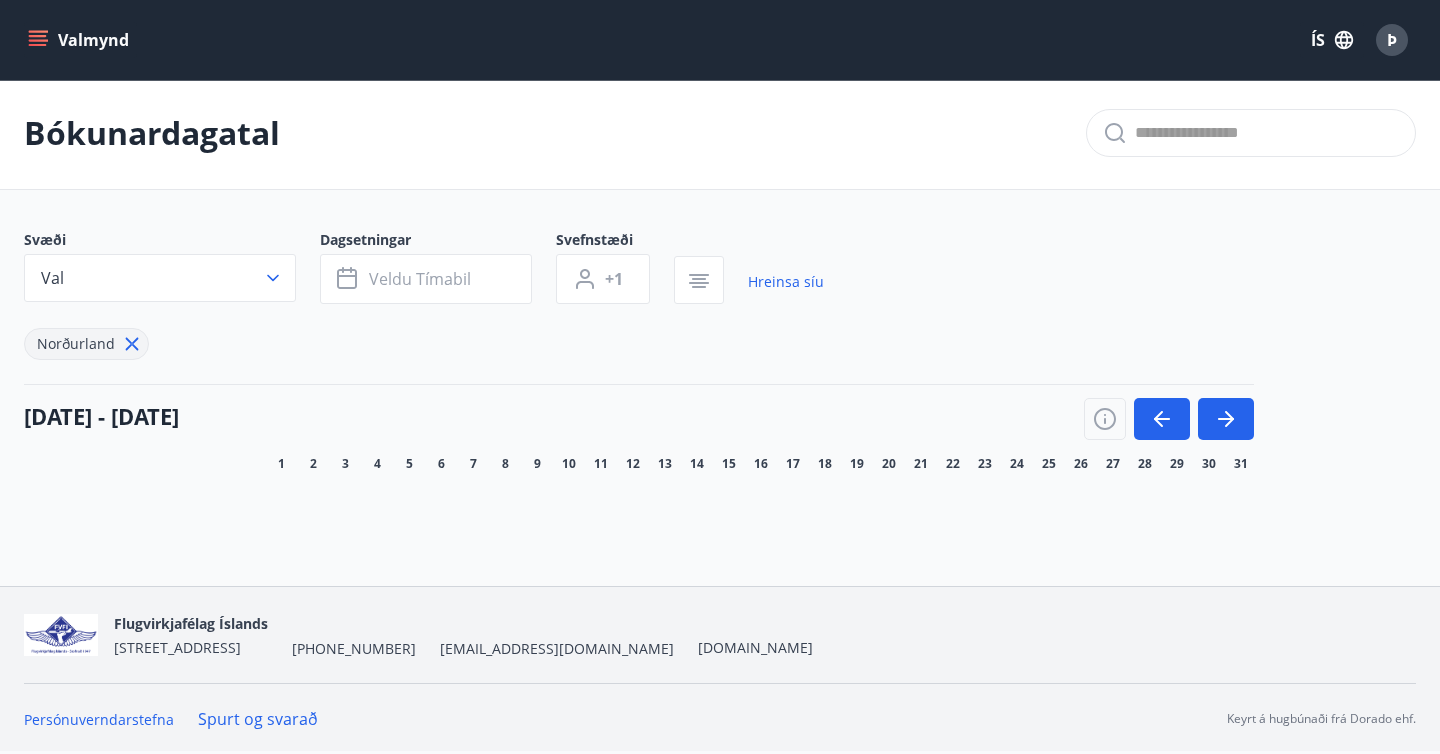 click on "Bókunardagatal" at bounding box center (720, 133) 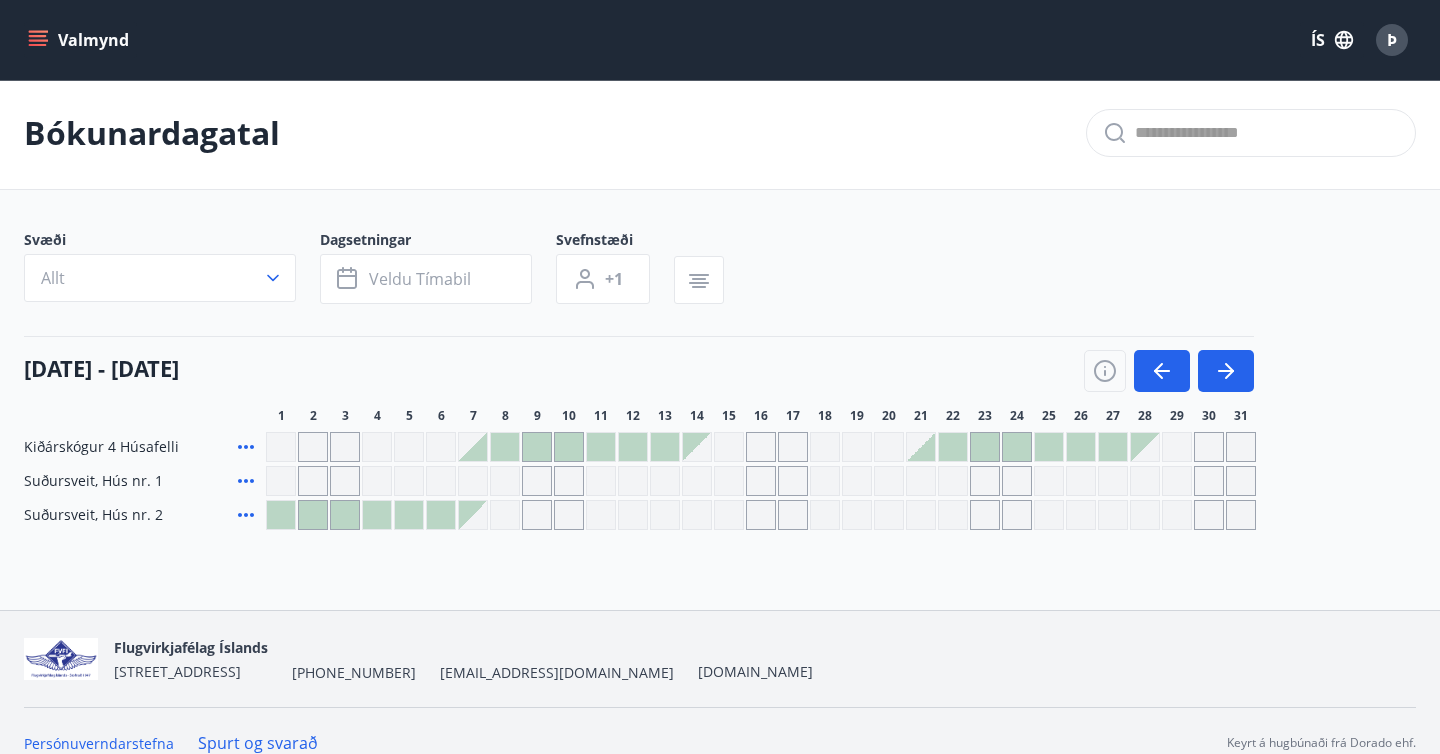 click on "Valmynd" at bounding box center (80, 40) 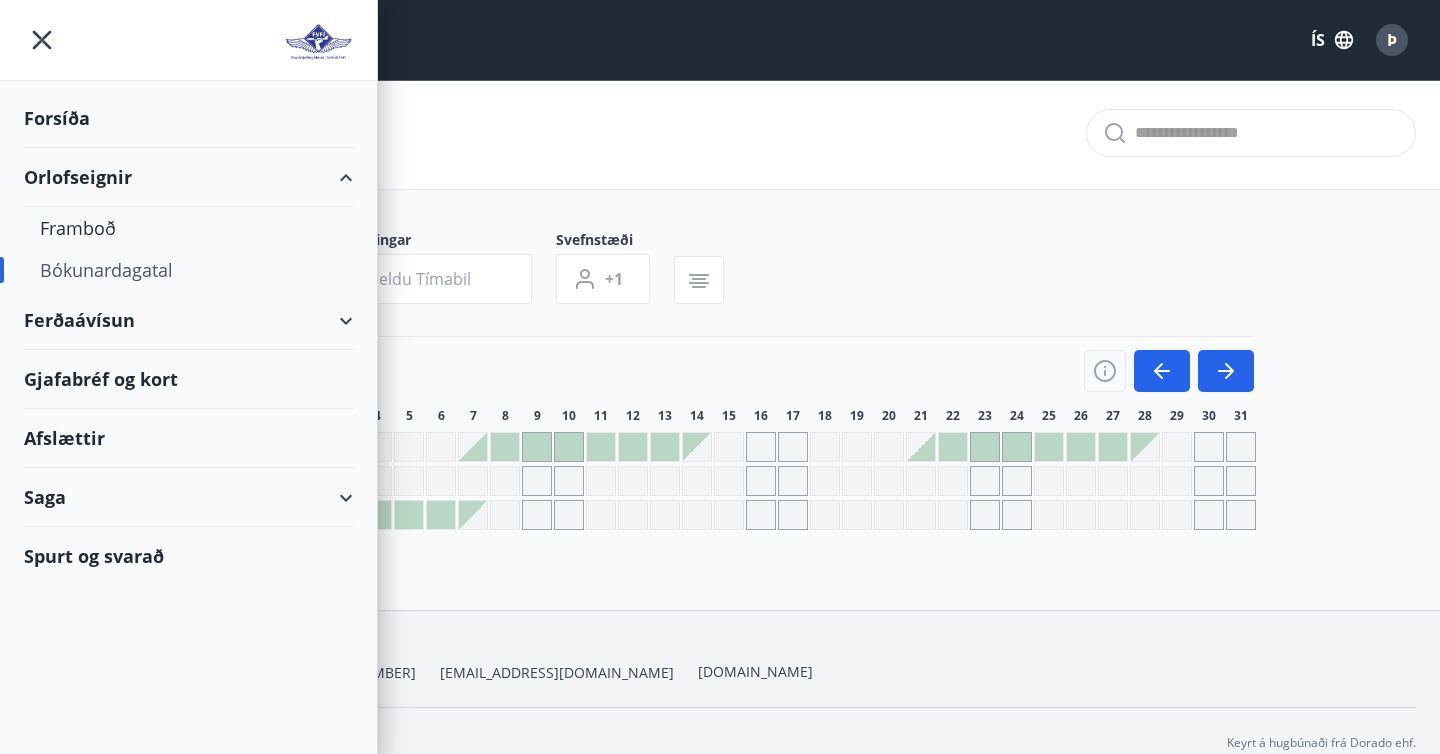 click on "Gjafabréf og kort" at bounding box center (188, 379) 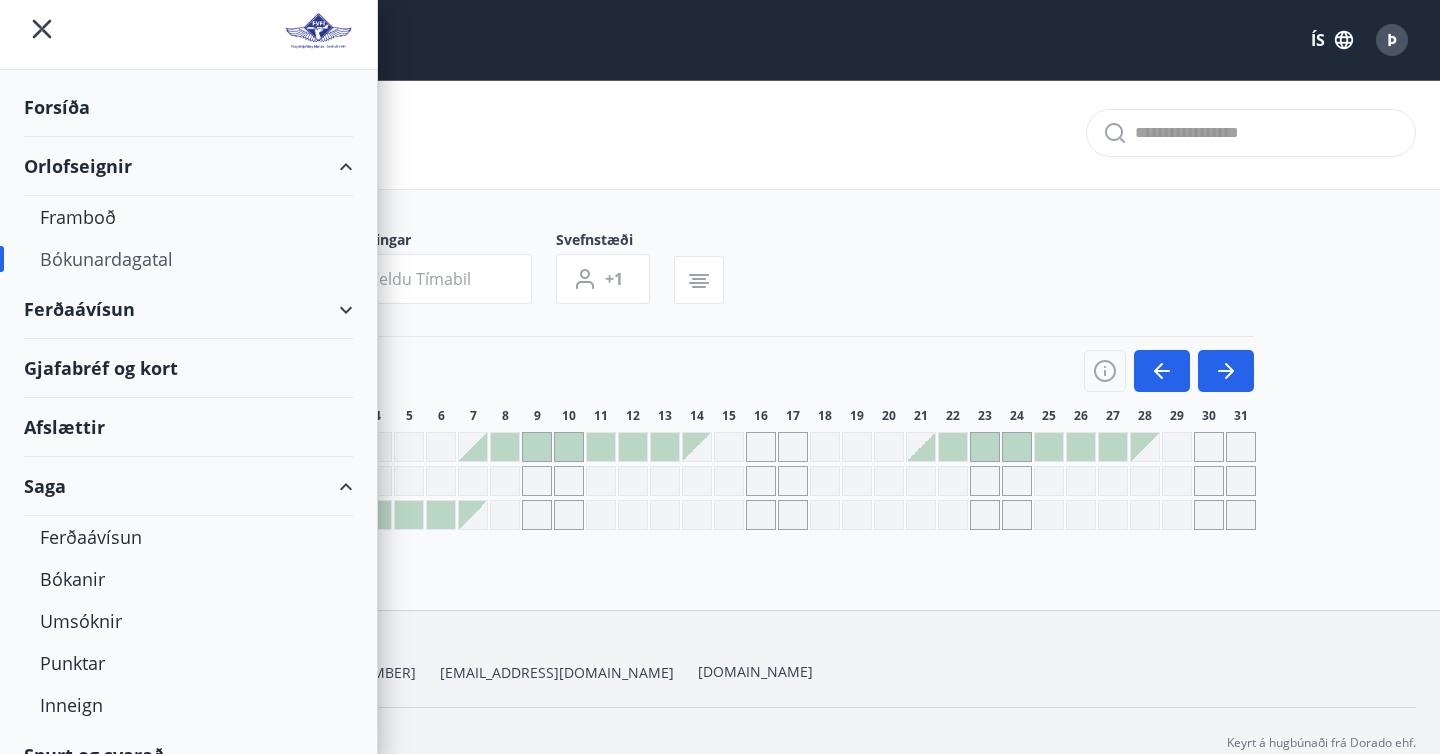 scroll, scrollTop: 0, scrollLeft: 0, axis: both 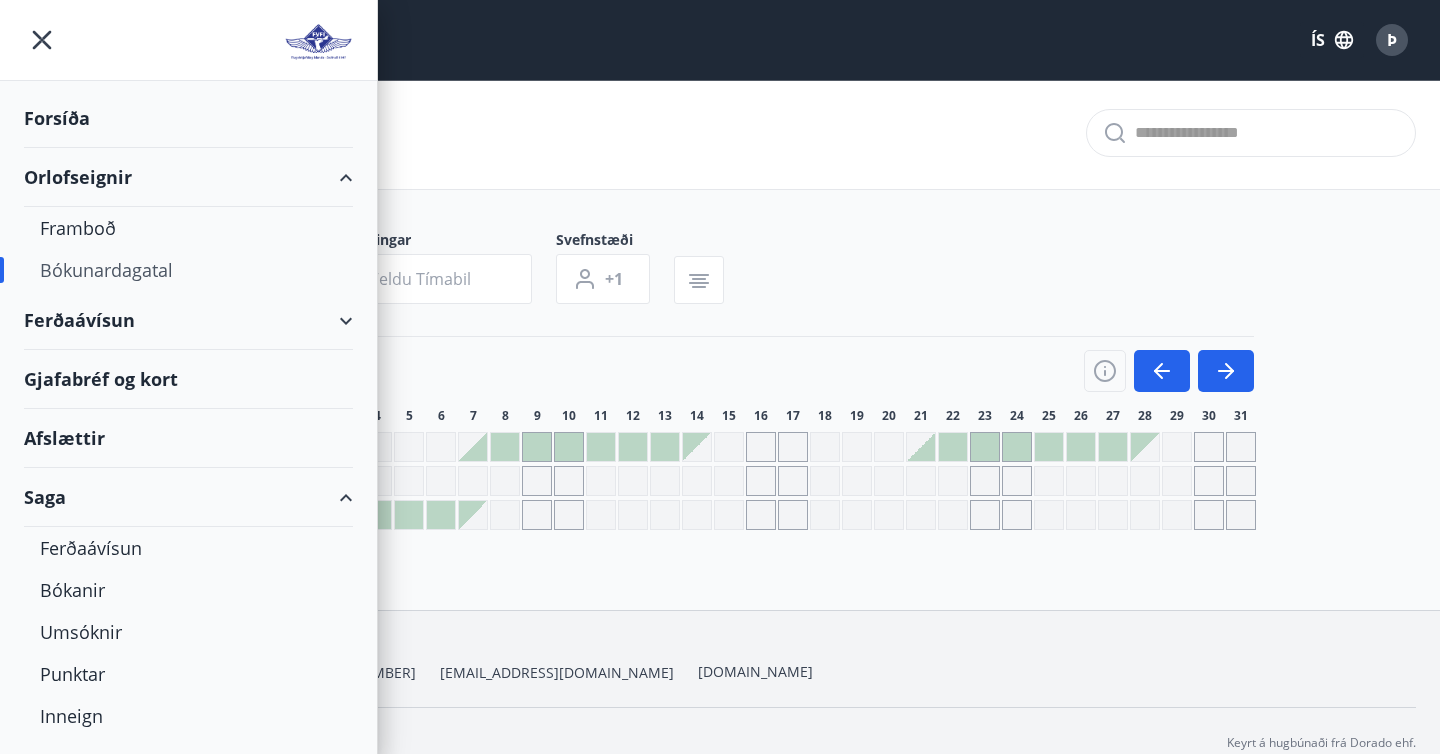 click on "Saga" at bounding box center (188, 497) 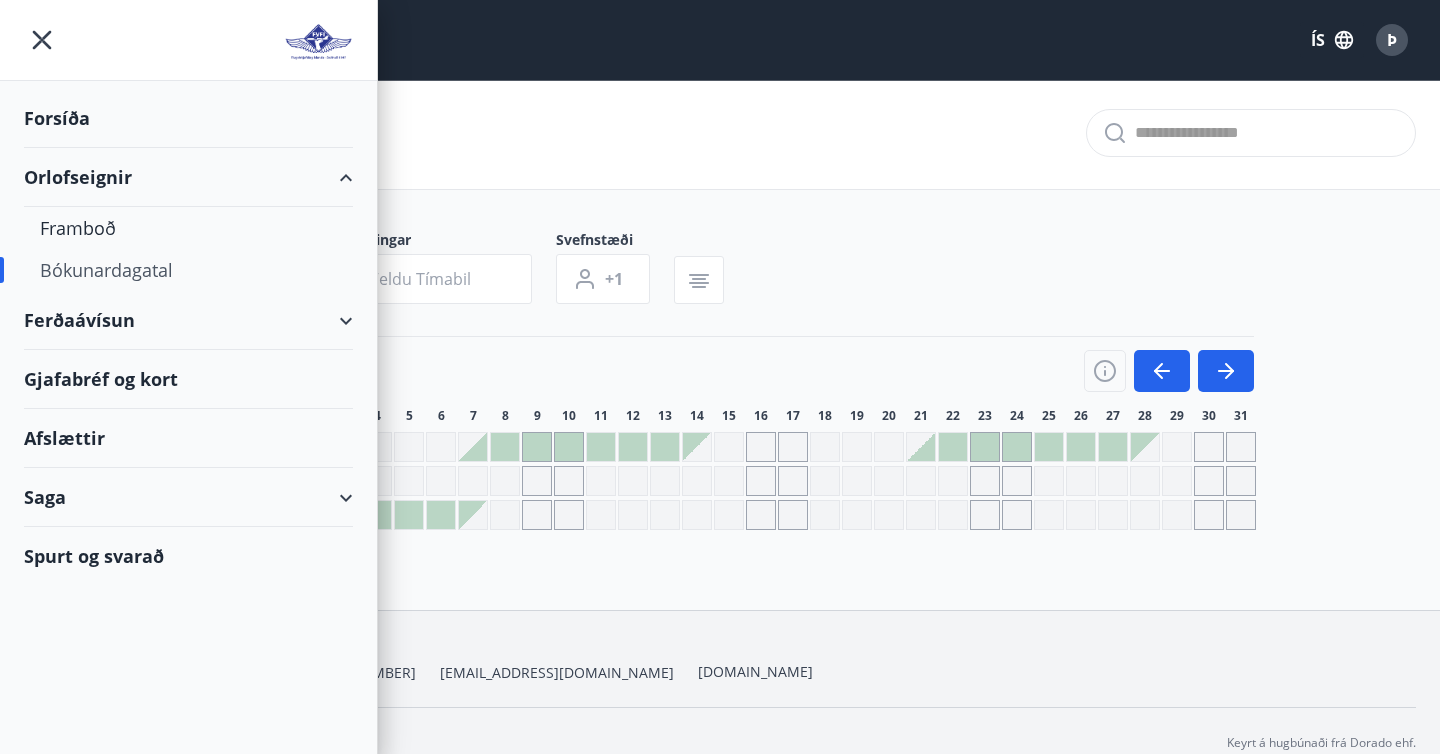 click on "Orlofseignir" at bounding box center (188, 177) 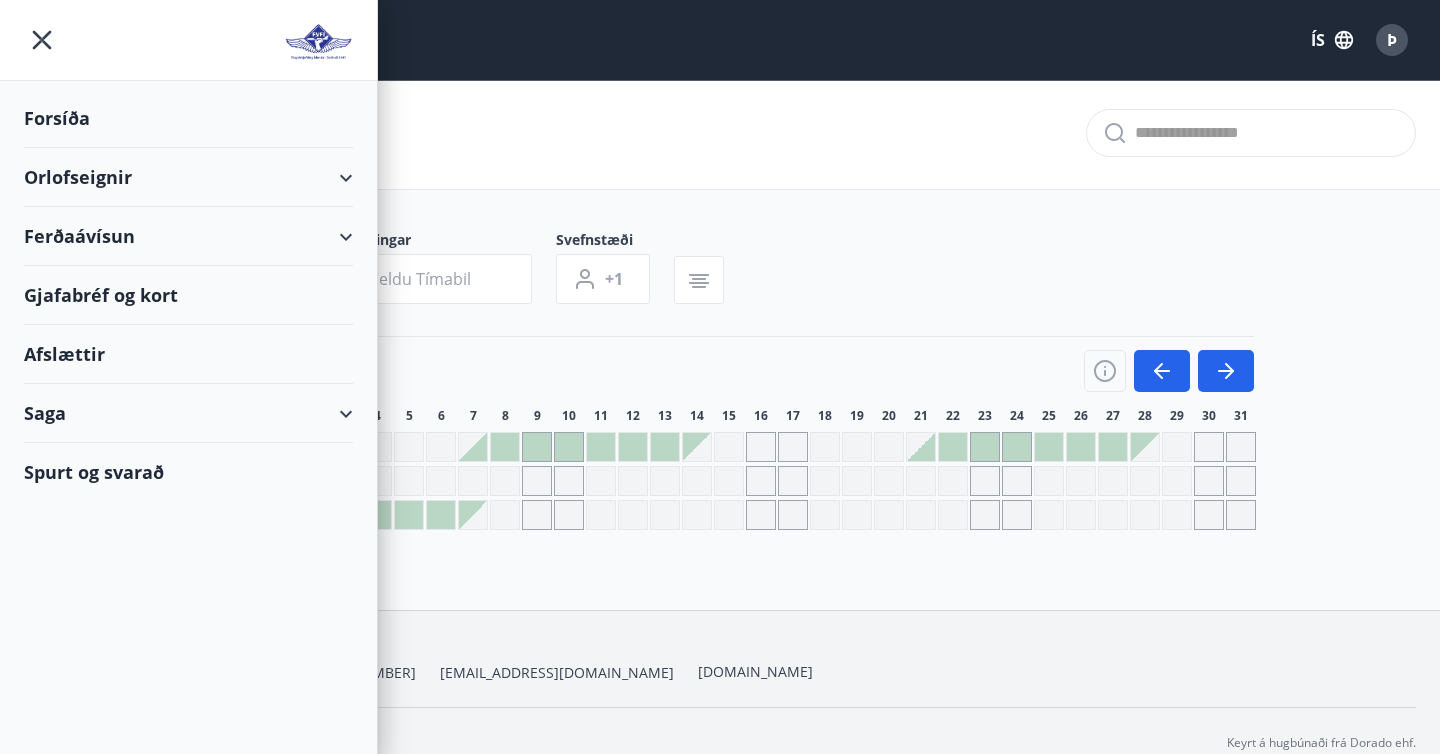 click on "Ferðaávísun" at bounding box center [188, 236] 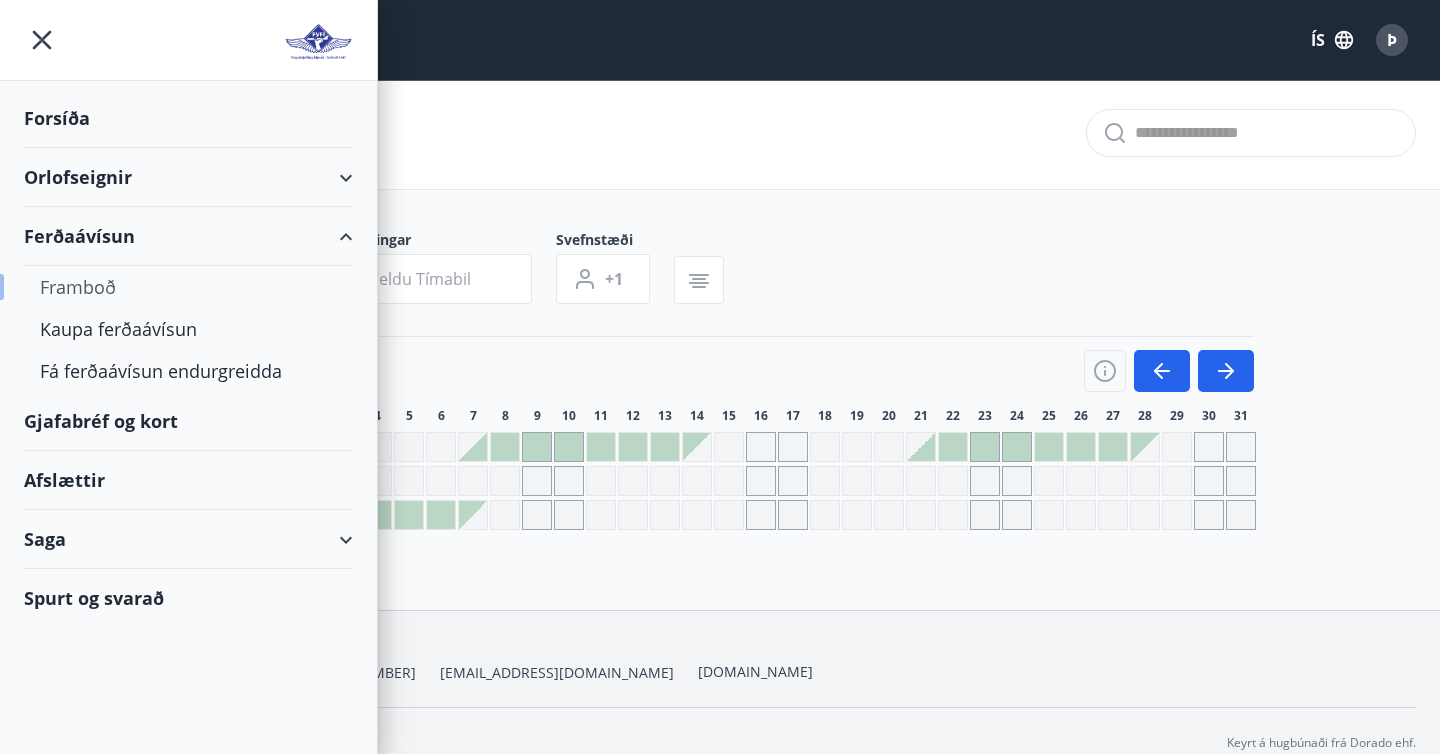 click on "Framboð" at bounding box center (188, 287) 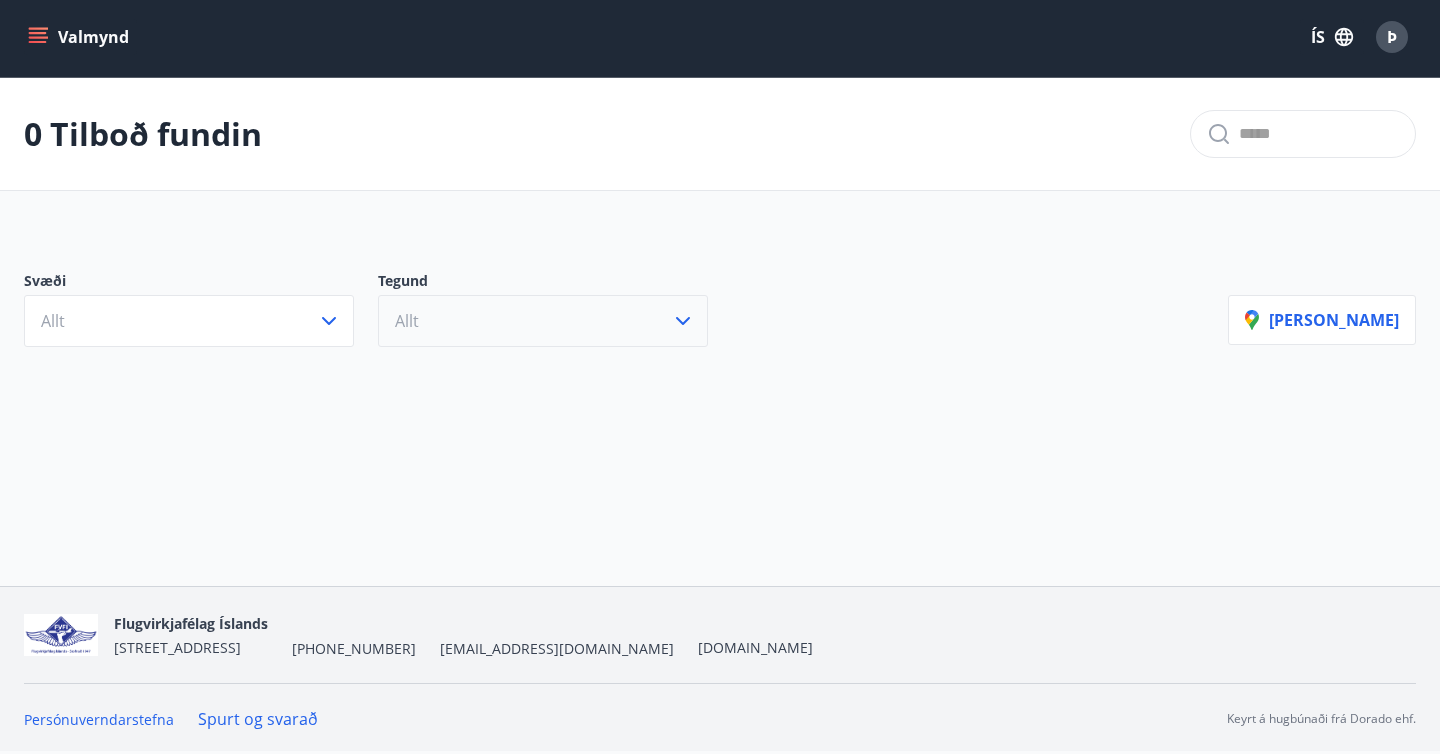 scroll, scrollTop: 0, scrollLeft: 0, axis: both 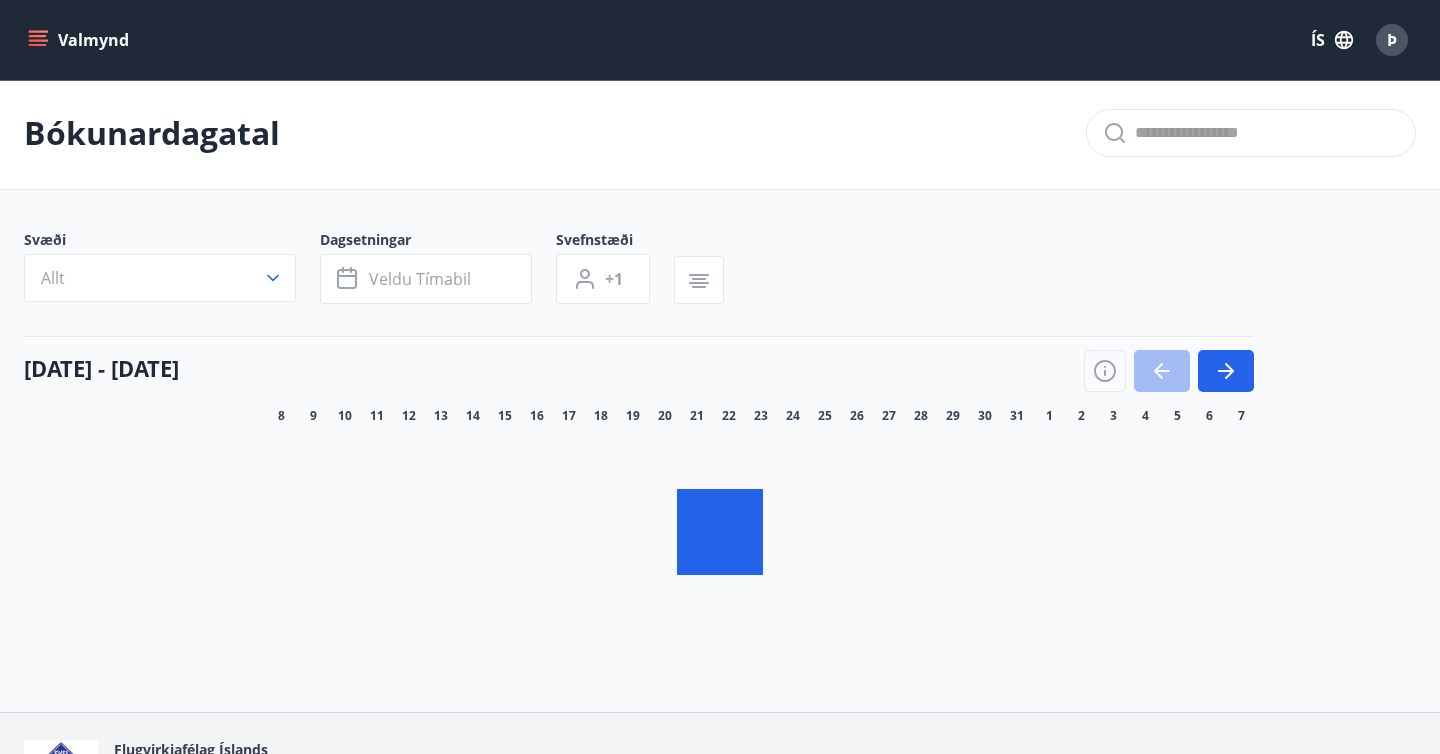 click 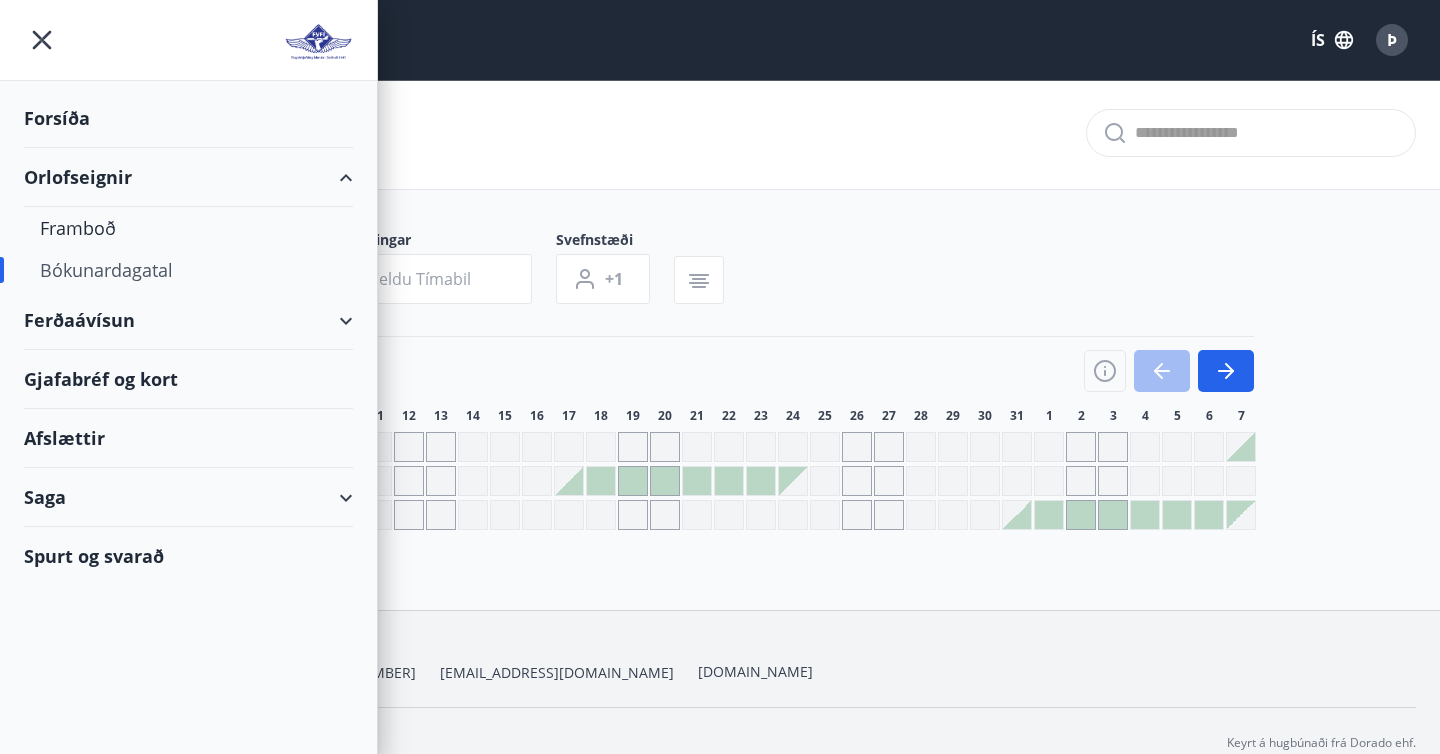 click on "Spurt og svarað" at bounding box center (188, 556) 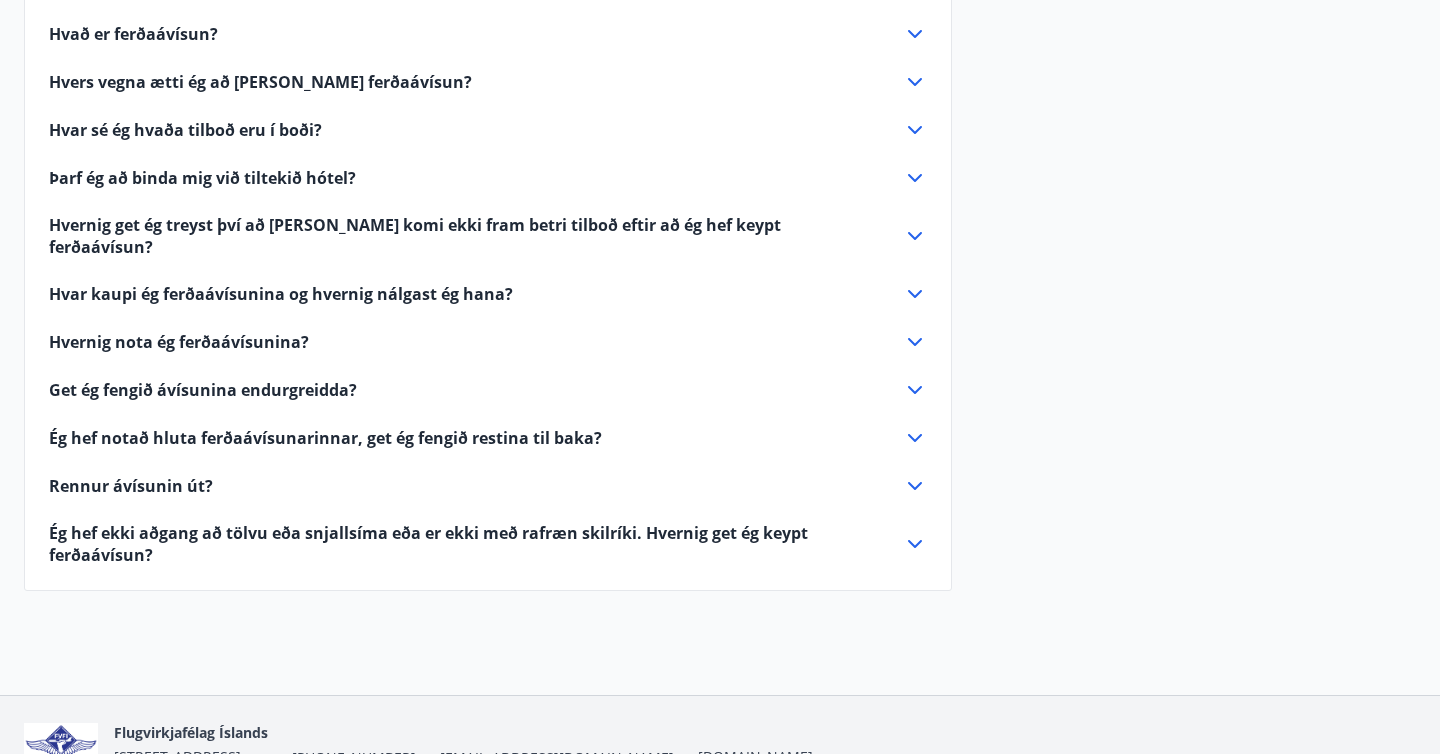 scroll, scrollTop: 572, scrollLeft: 0, axis: vertical 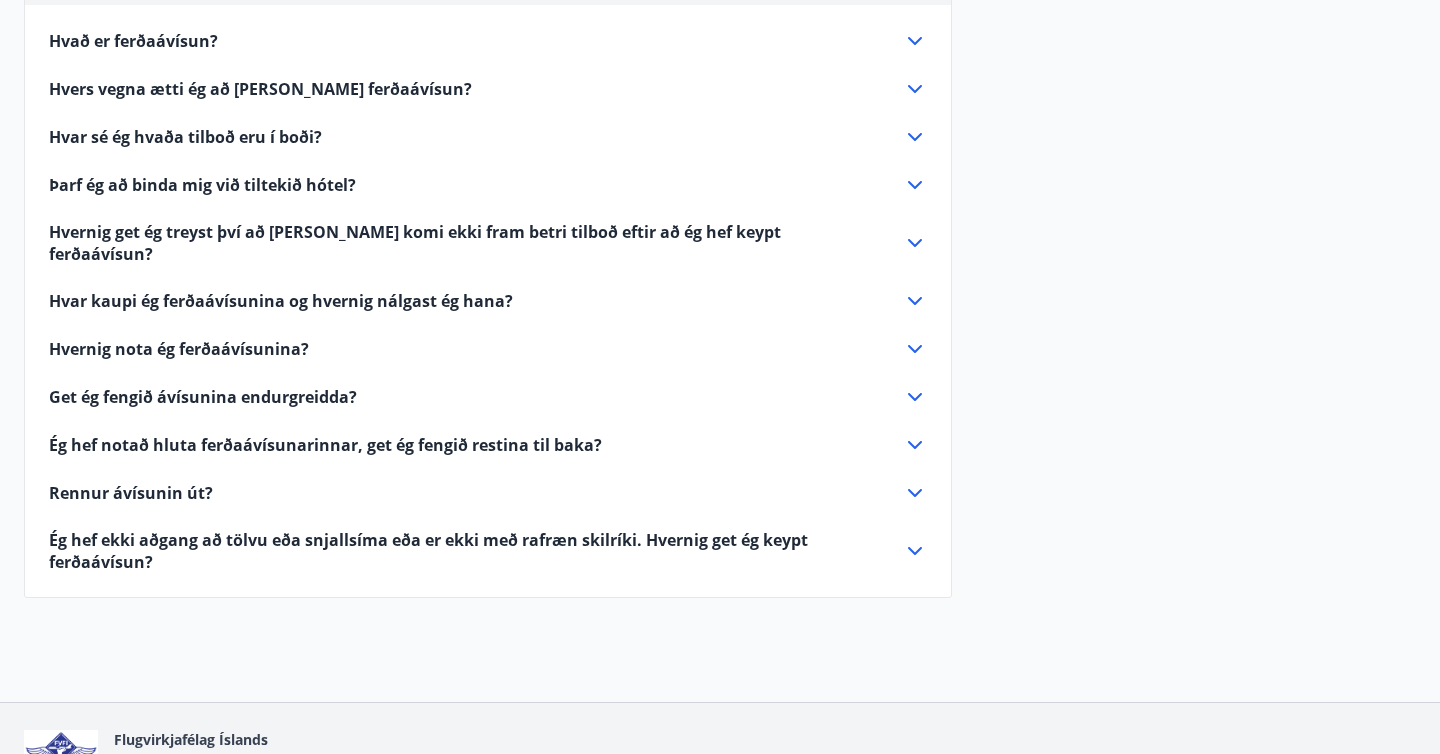 click on "Hvers vegna ætti ég að kaupa ferðaávísun?" at bounding box center [476, 89] 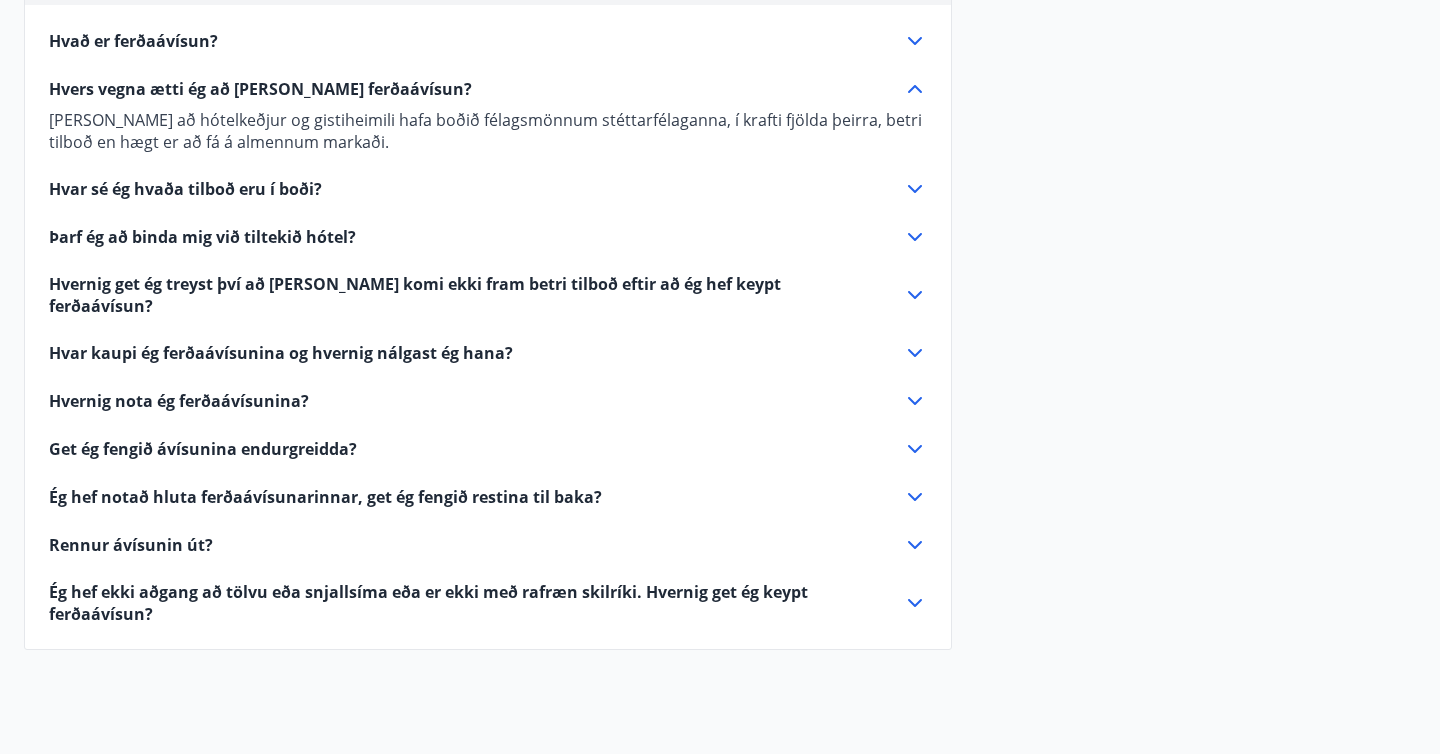 click on "Hvers vegna ætti ég að kaupa ferðaávísun?" at bounding box center [476, 89] 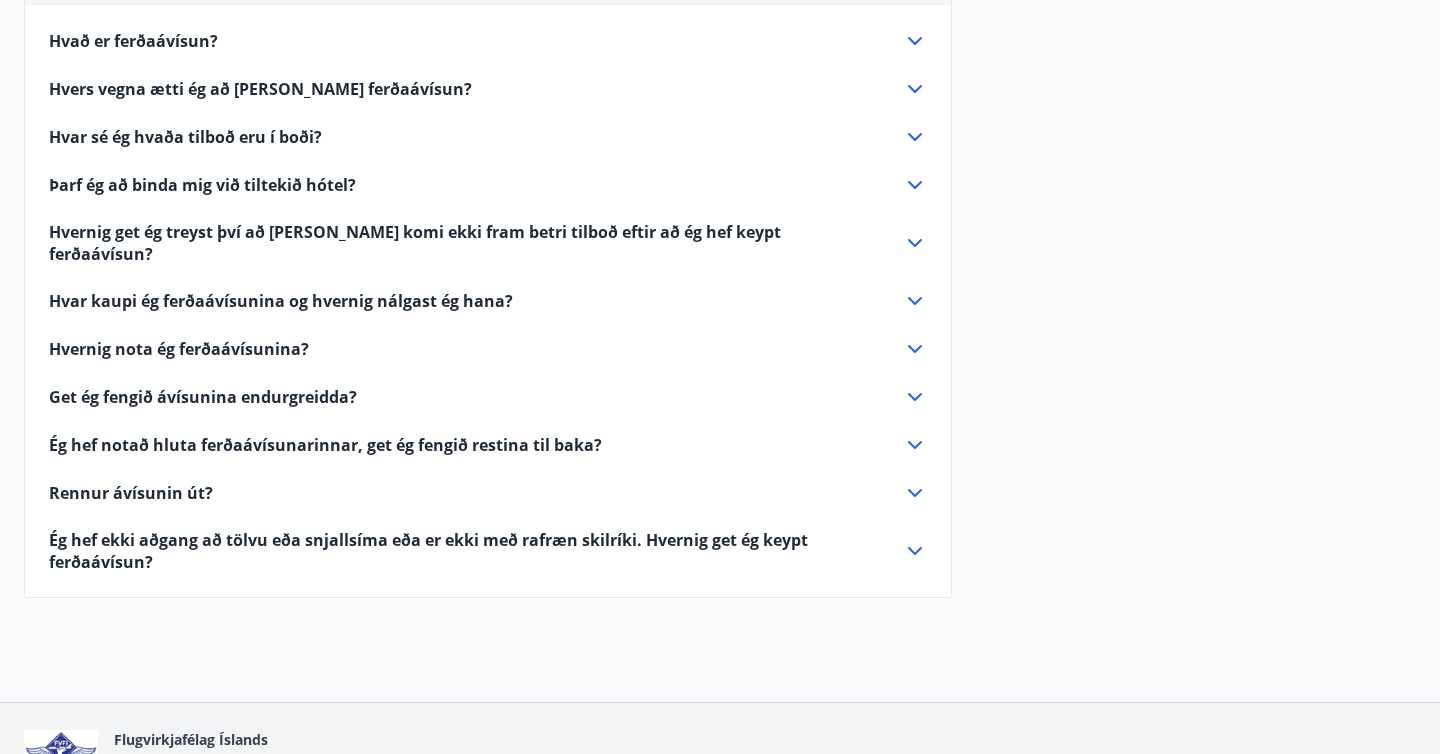 click on "Hvernig nota ég ferðaávísunina?" at bounding box center (476, 349) 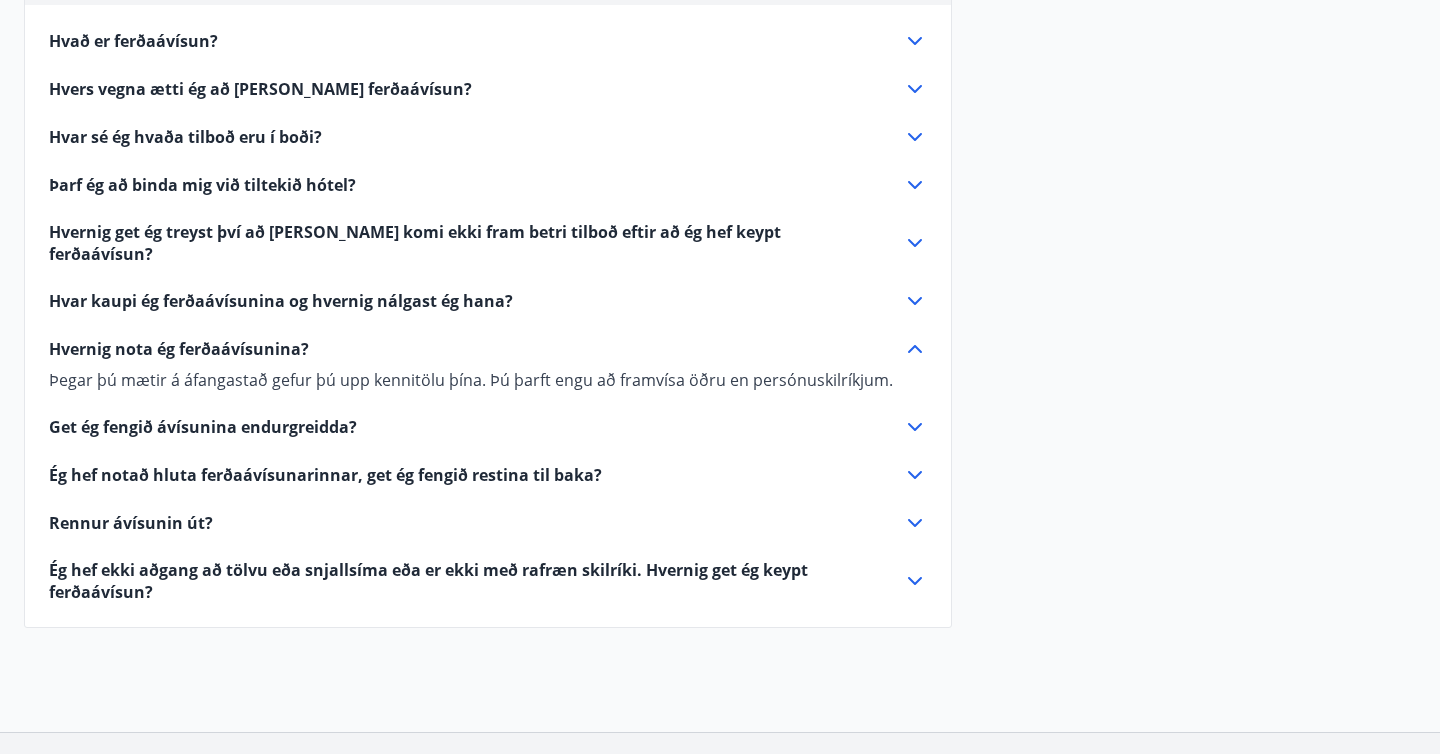 click on "Hvernig nota ég ferðaávísunina?" at bounding box center [476, 349] 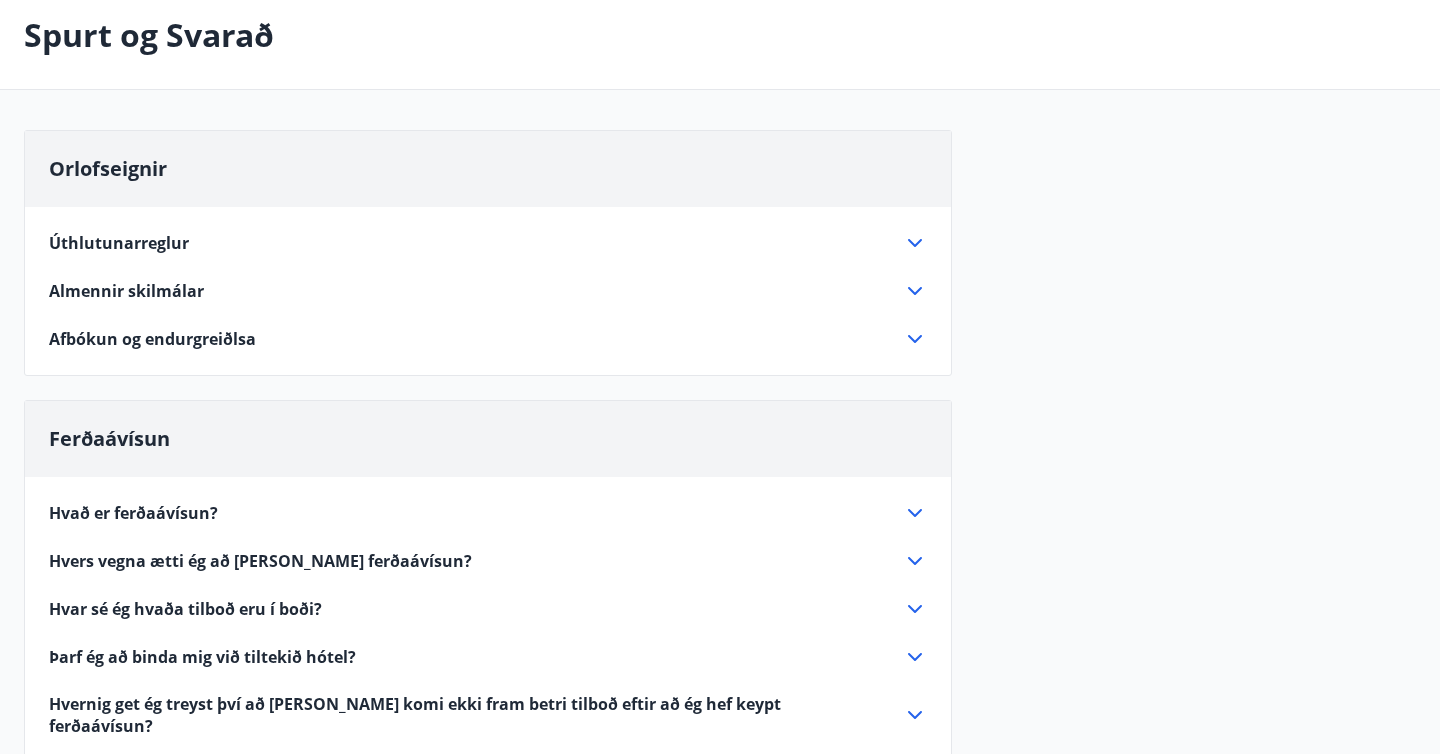 scroll, scrollTop: 0, scrollLeft: 0, axis: both 